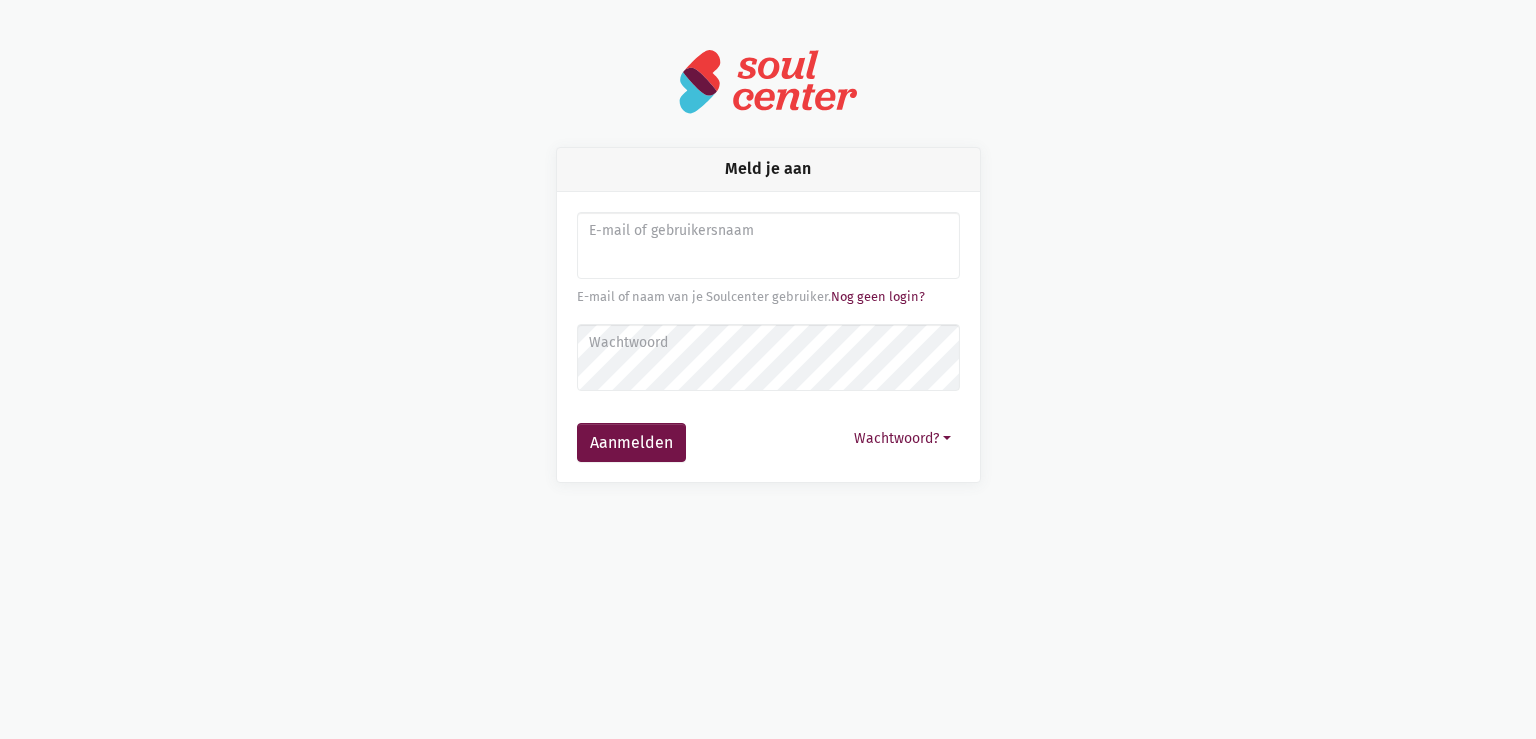 scroll, scrollTop: 0, scrollLeft: 0, axis: both 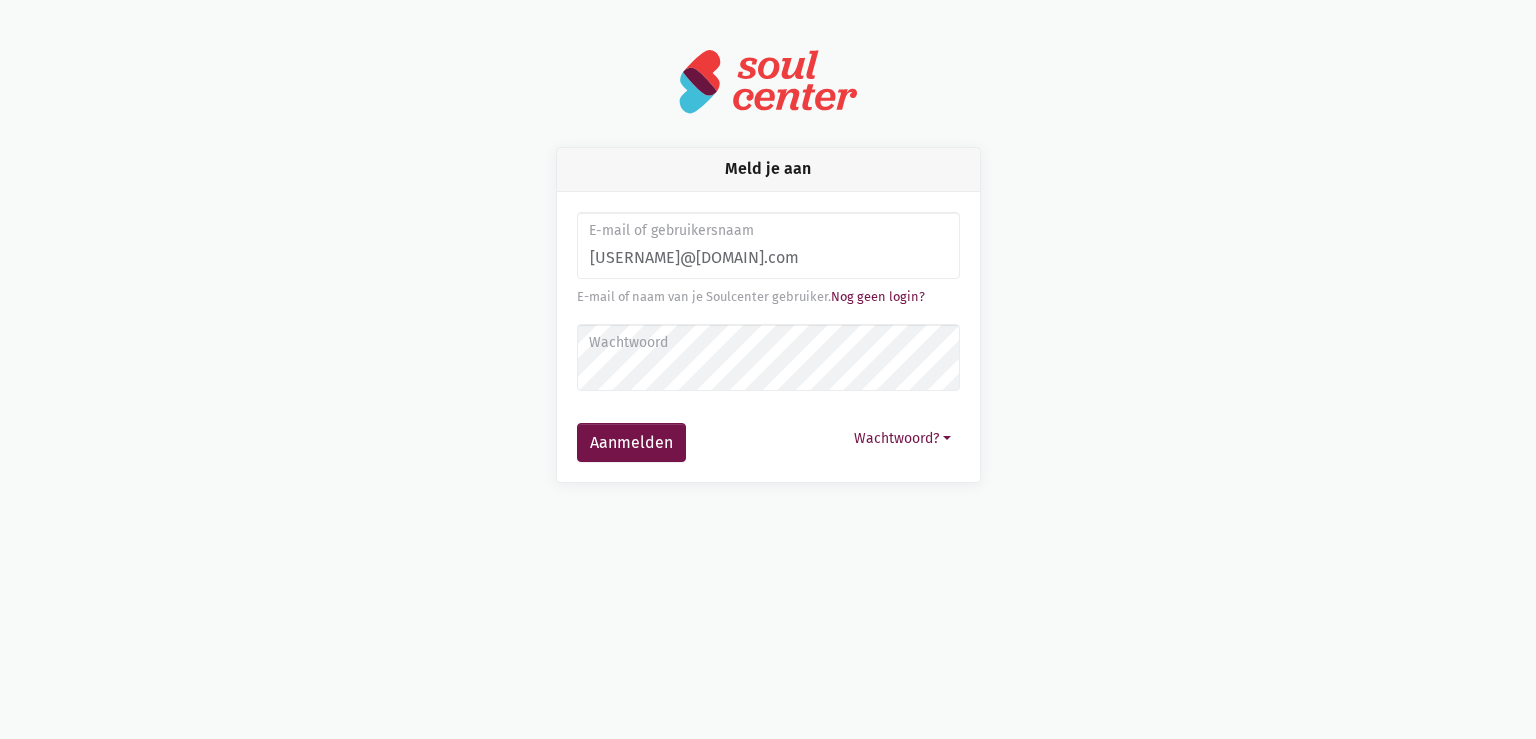 click on "Wachtwoord" at bounding box center (767, 343) 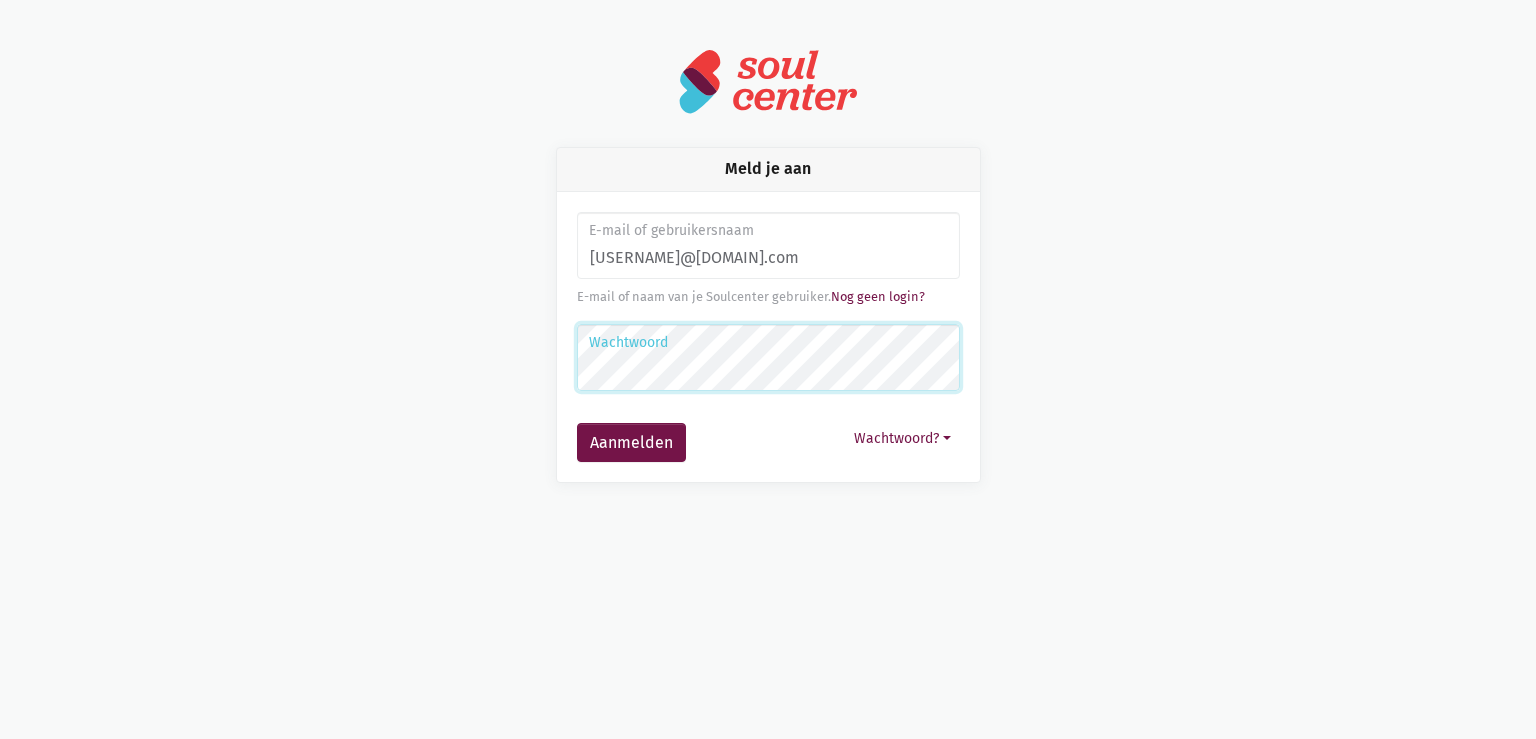 click on "Aanmelden" at bounding box center [631, 443] 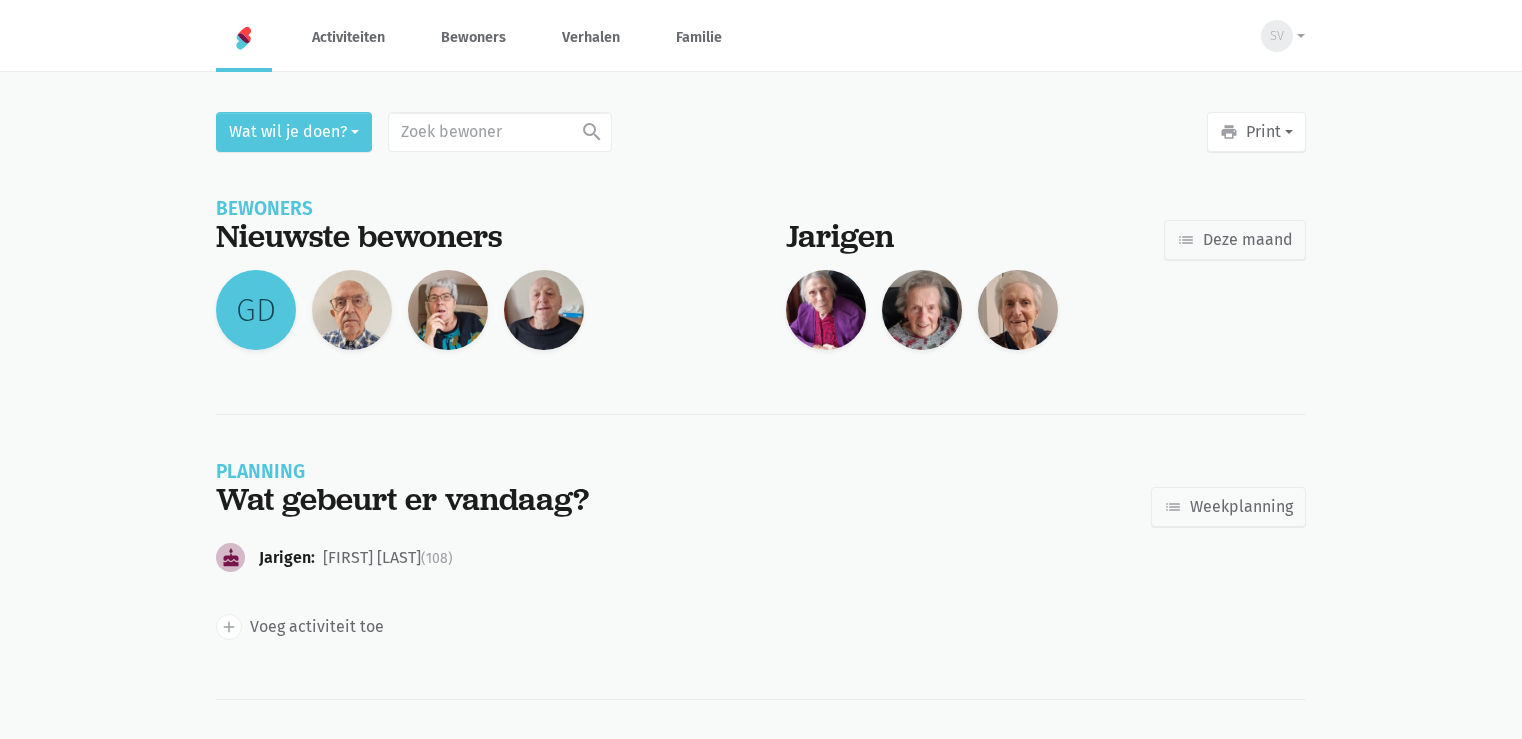 scroll, scrollTop: 0, scrollLeft: 0, axis: both 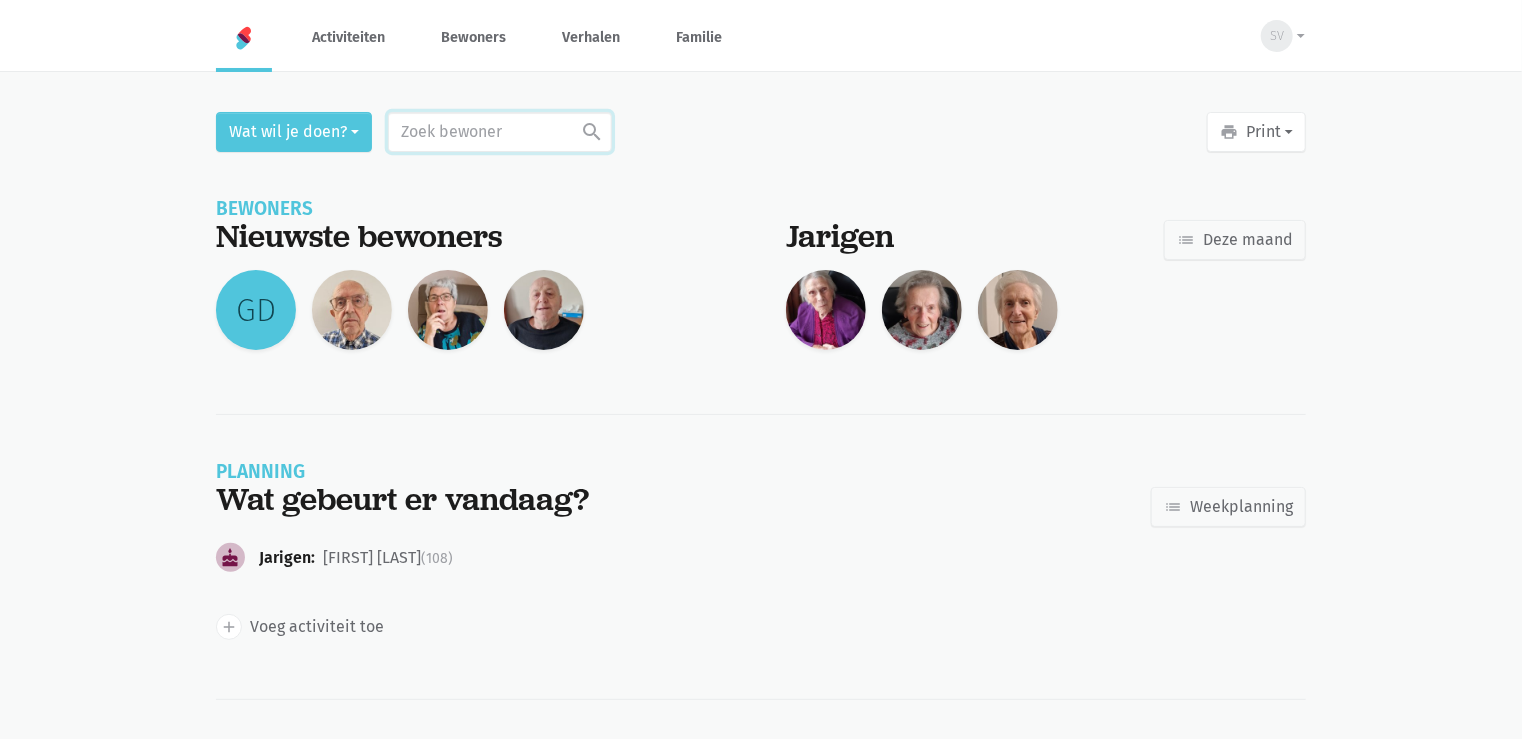 click at bounding box center [500, 132] 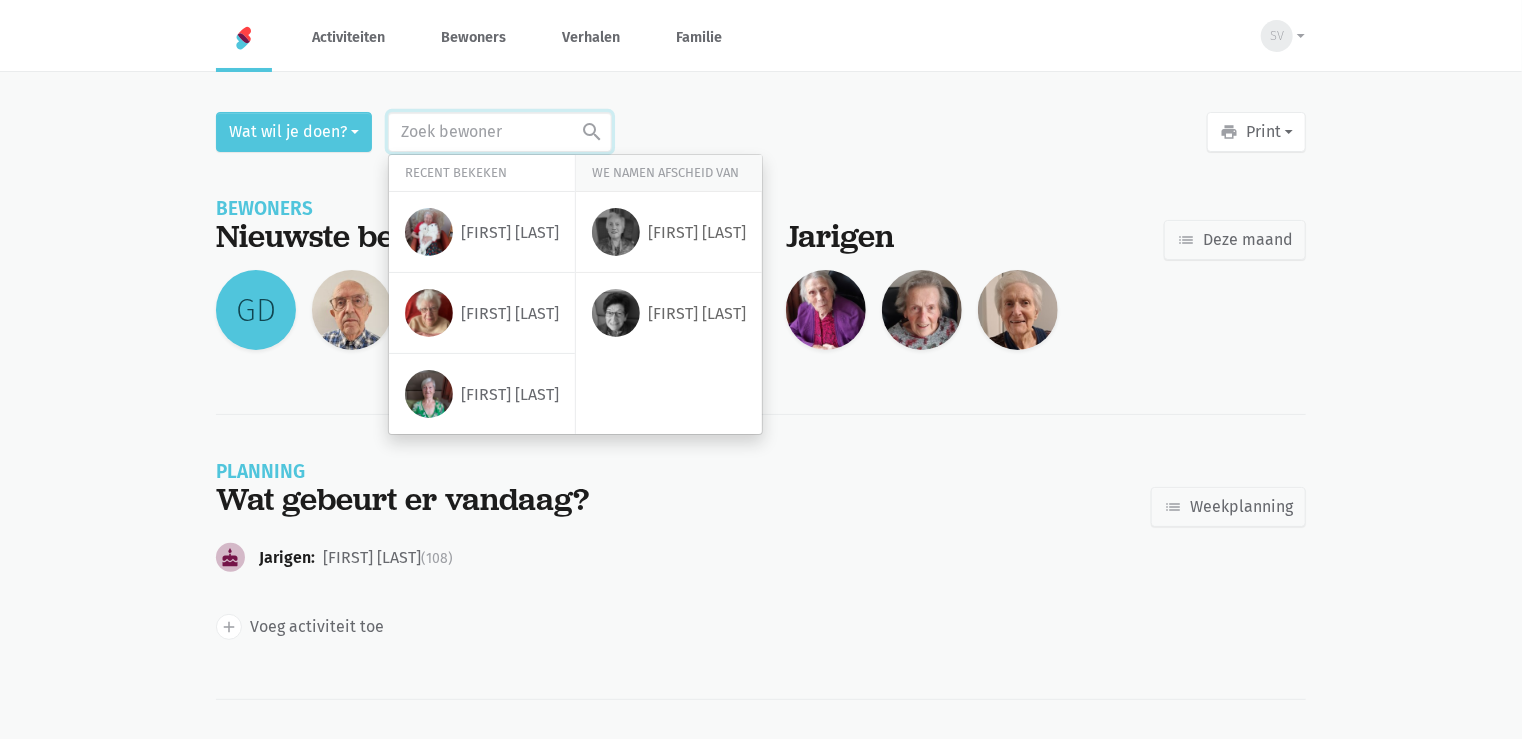 click at bounding box center (500, 132) 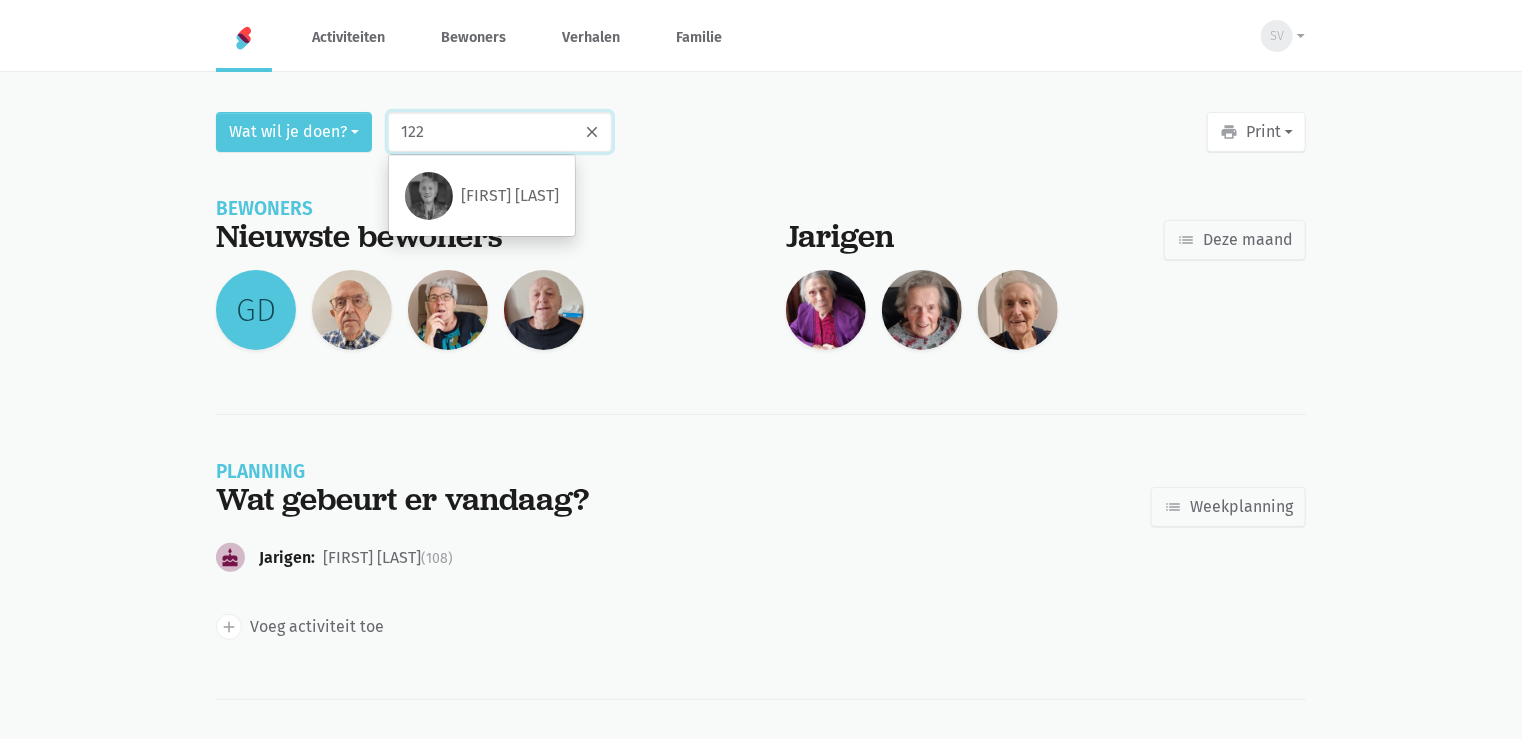 type on "122" 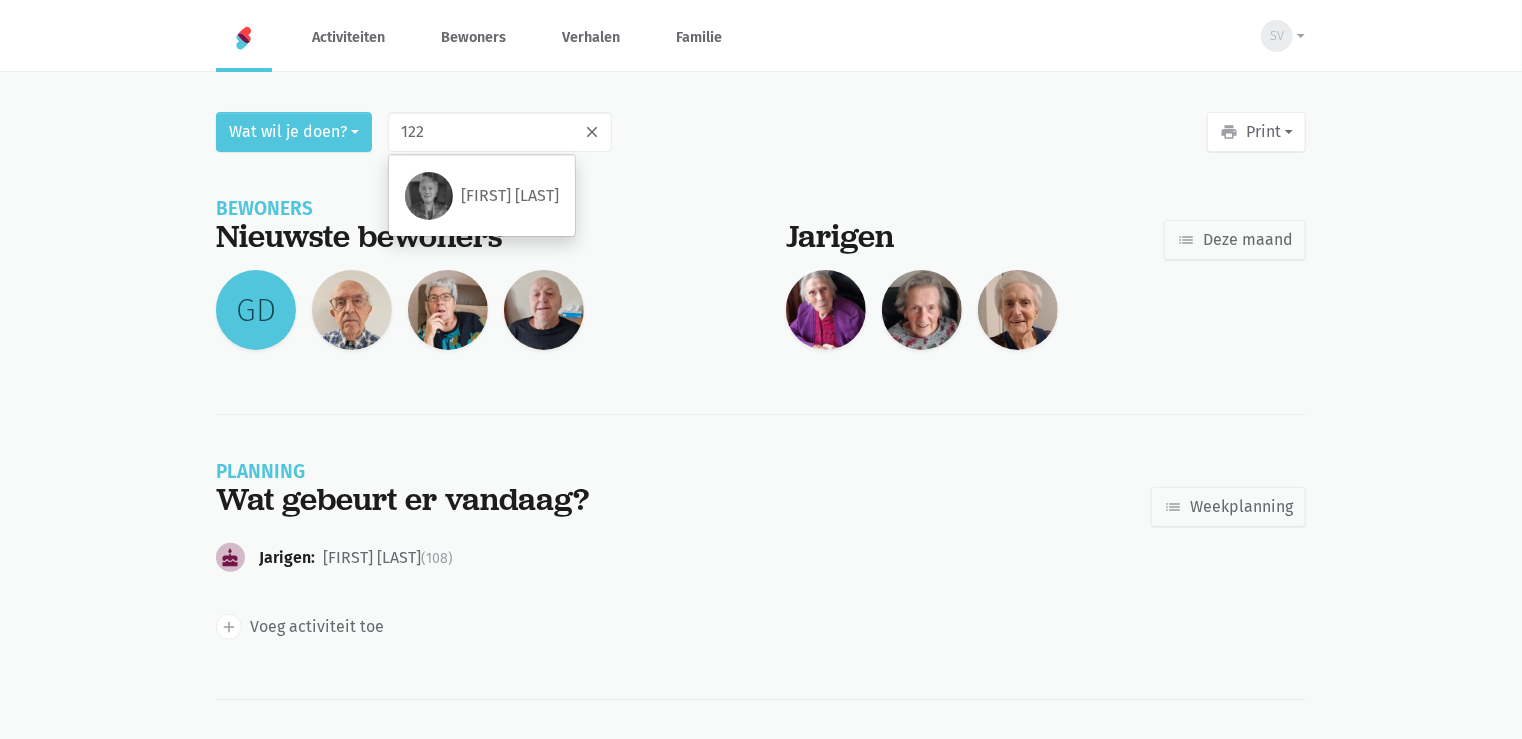 drag, startPoint x: 956, startPoint y: 180, endPoint x: 960, endPoint y: 160, distance: 20.396078 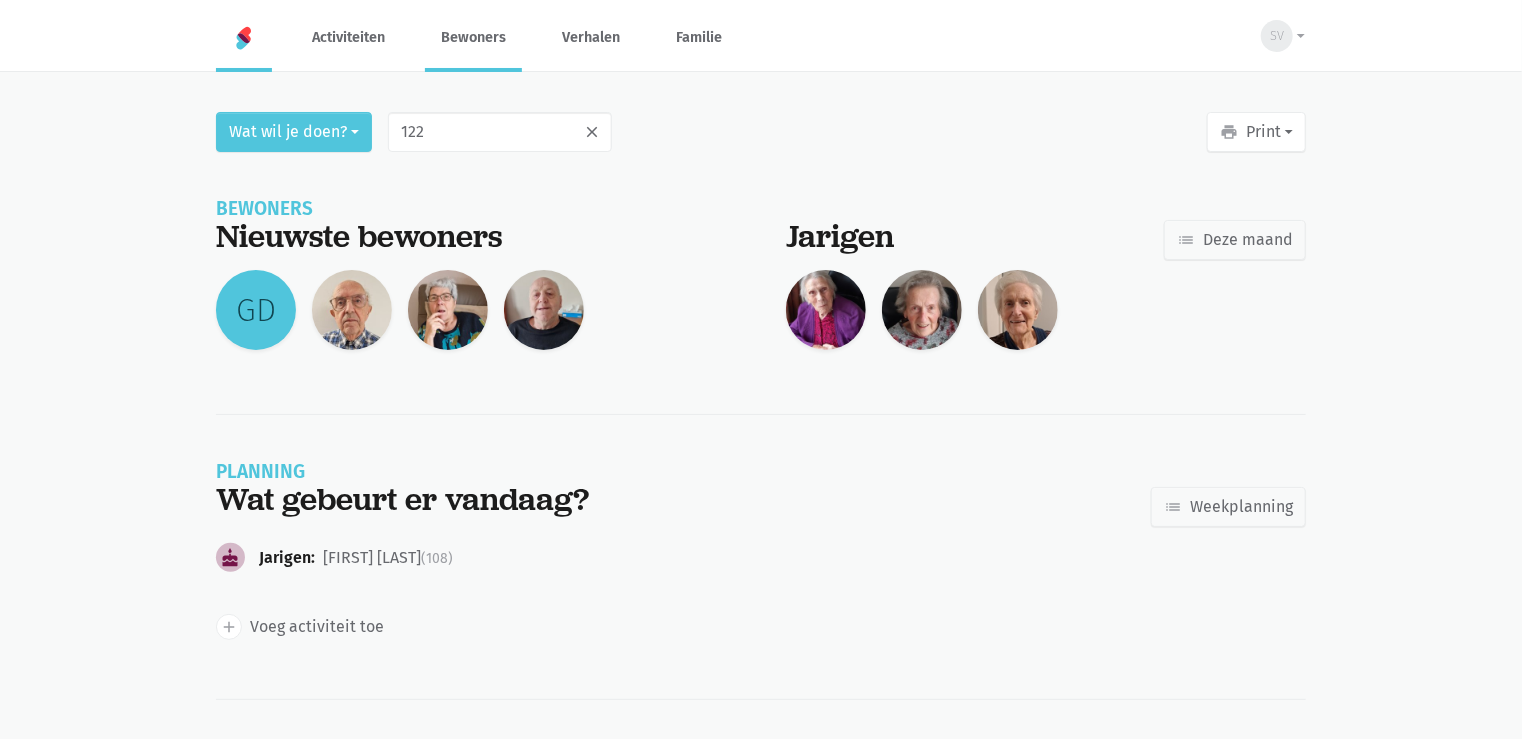 click on "Bewoners" at bounding box center (473, 37) 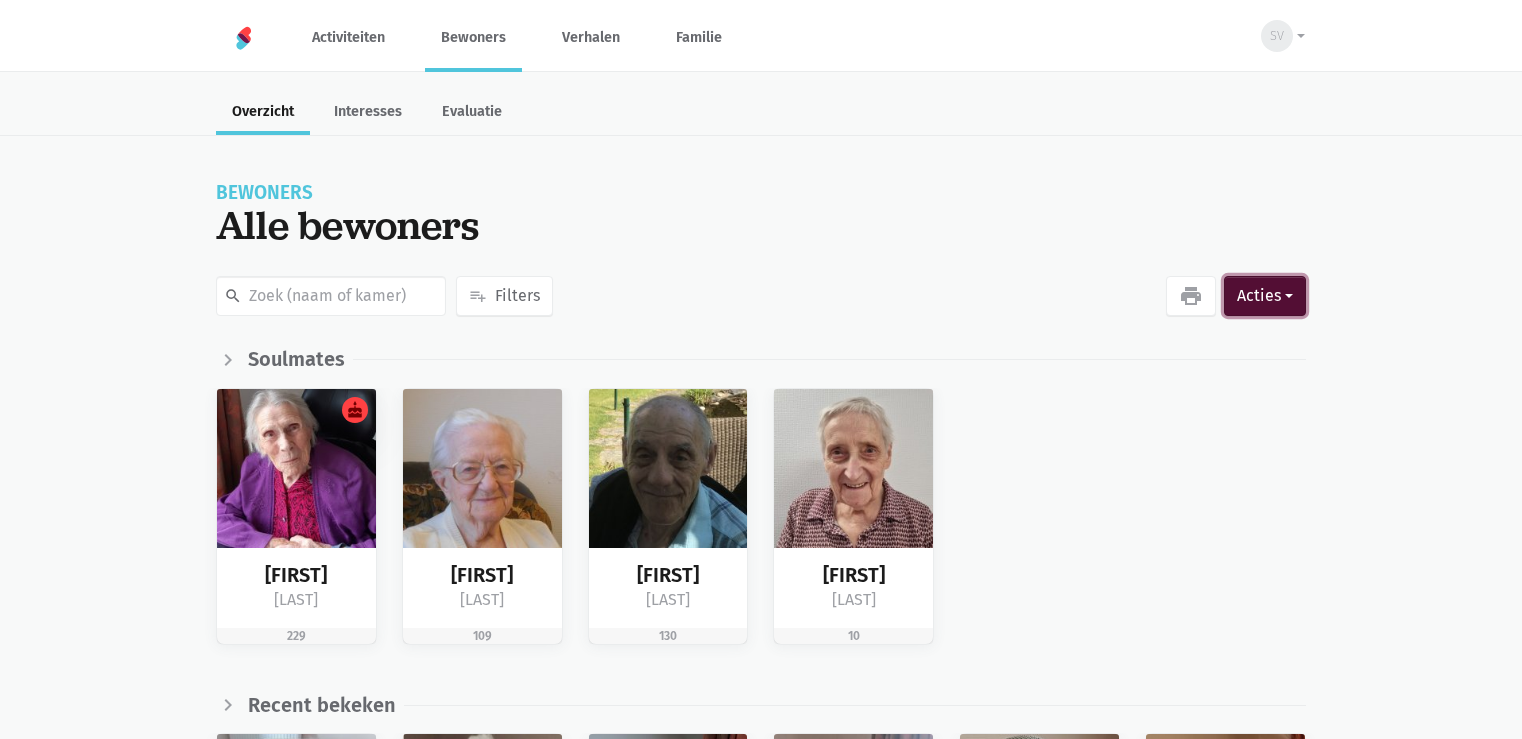 click on "Acties" at bounding box center [1265, 296] 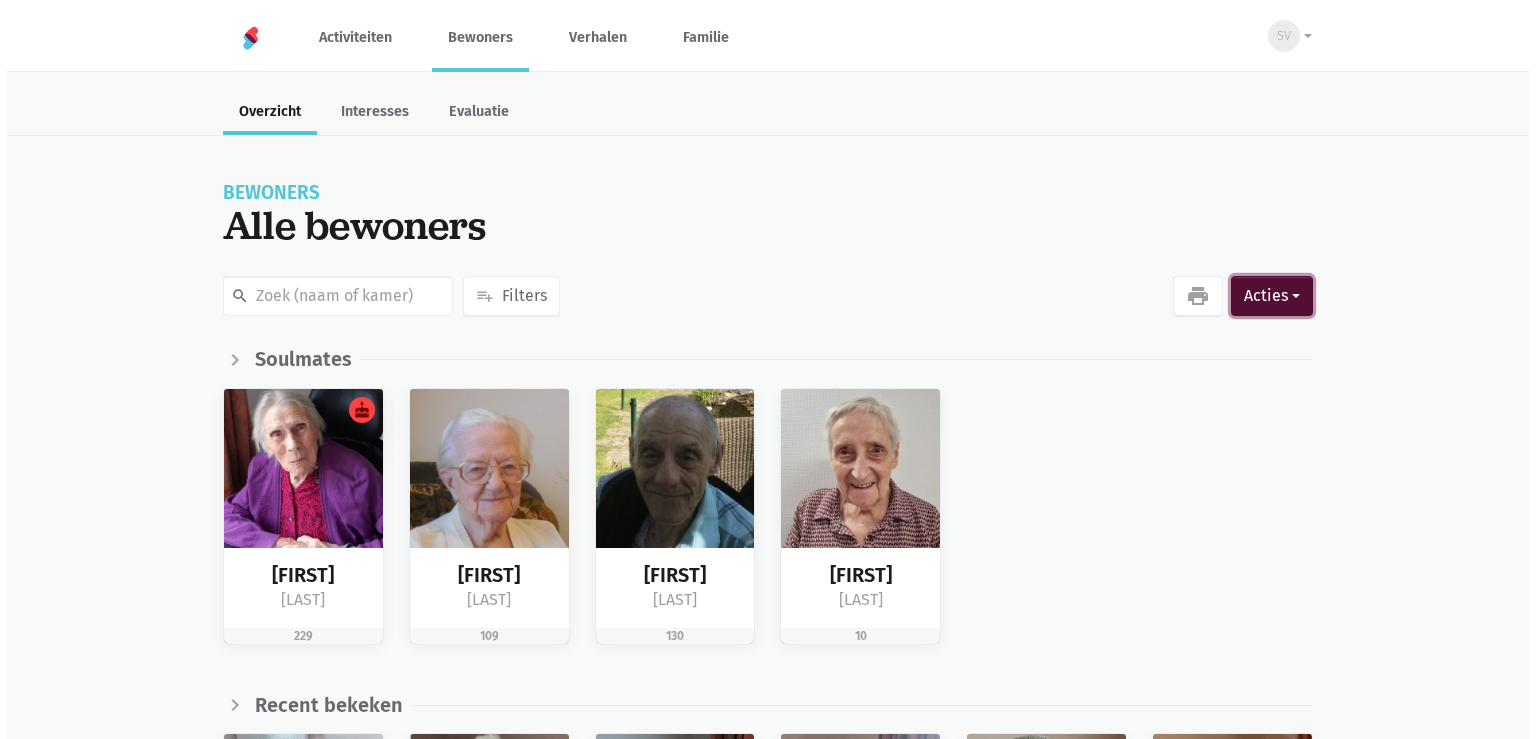 scroll, scrollTop: 0, scrollLeft: 0, axis: both 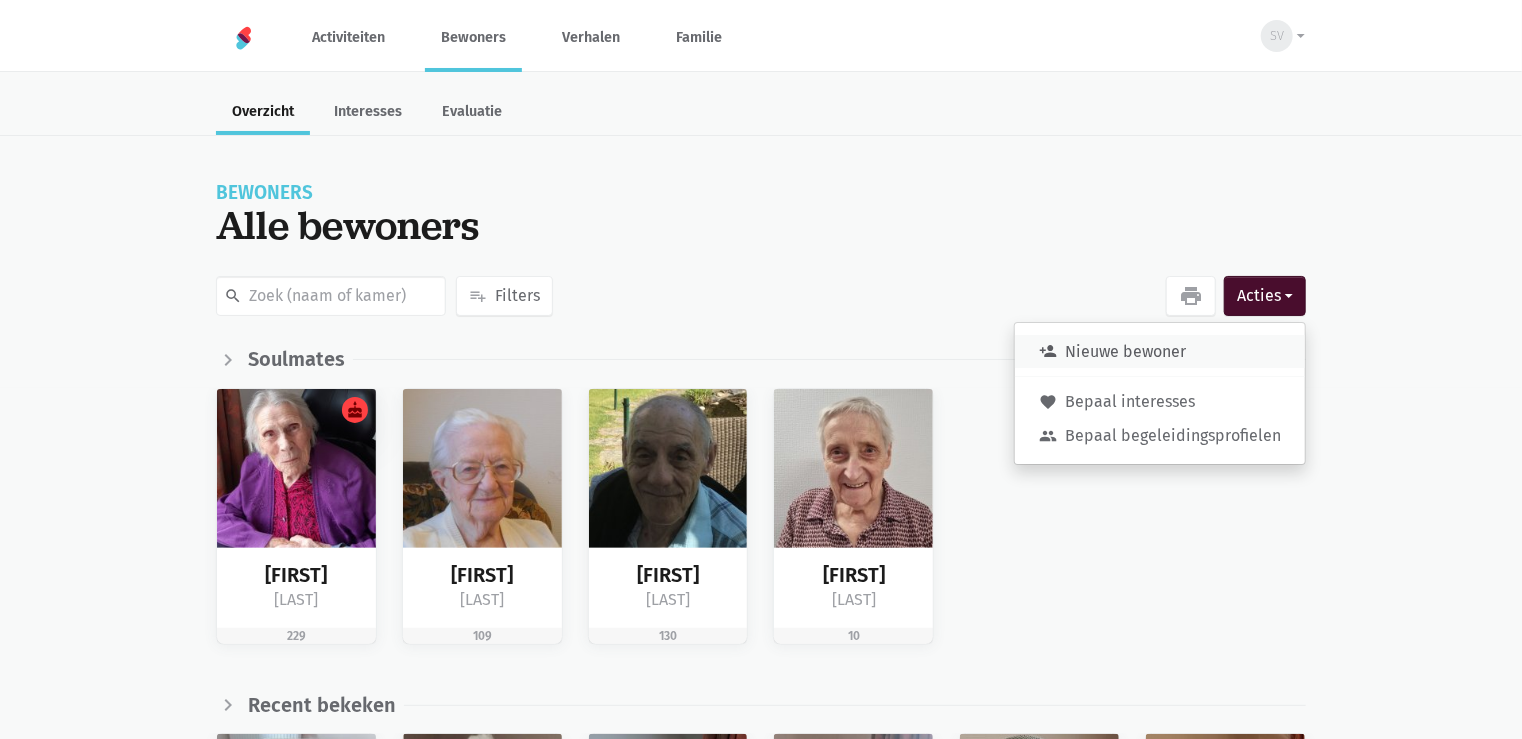 click on "person_add
Nieuwe bewoner" at bounding box center [1160, 352] 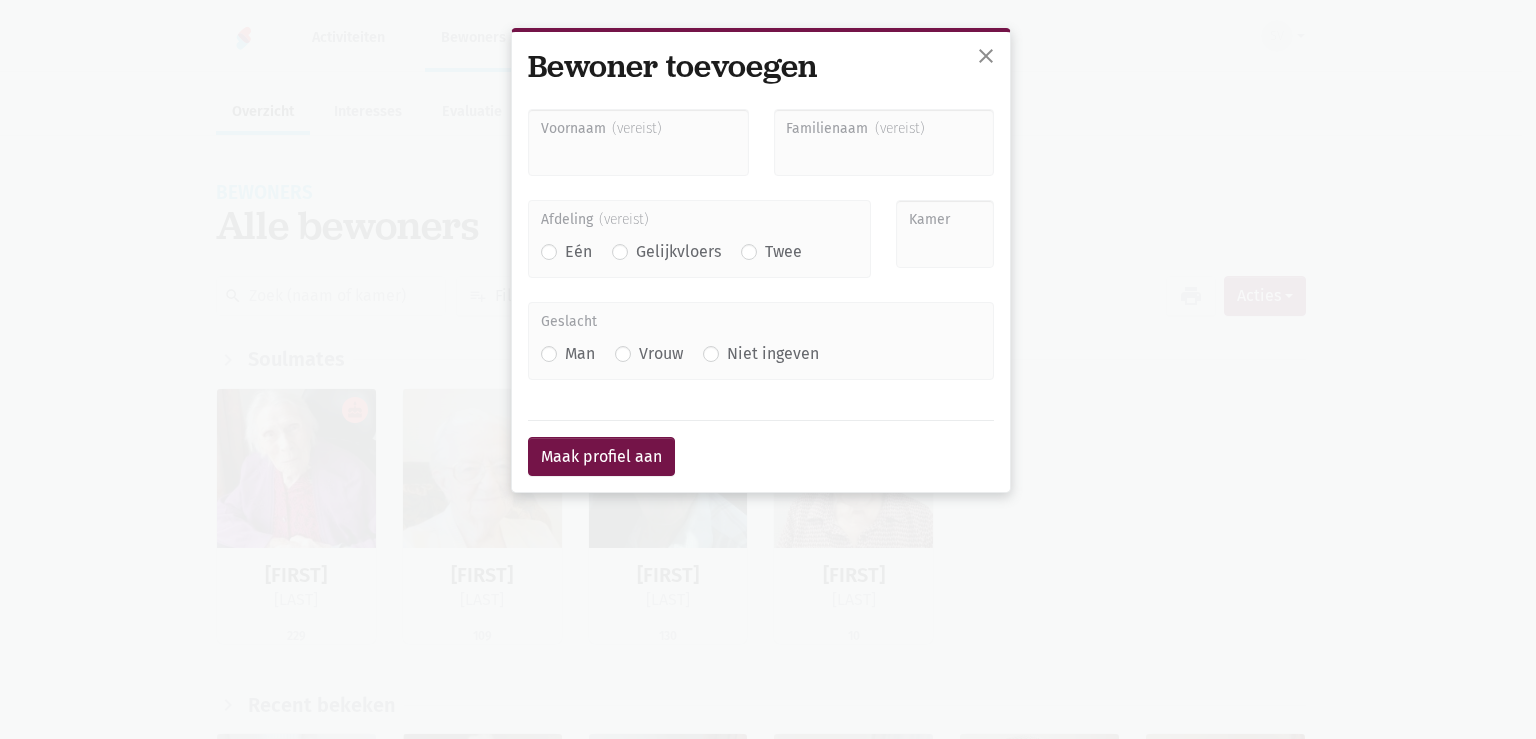 click on "Voornaam" at bounding box center (638, 143) 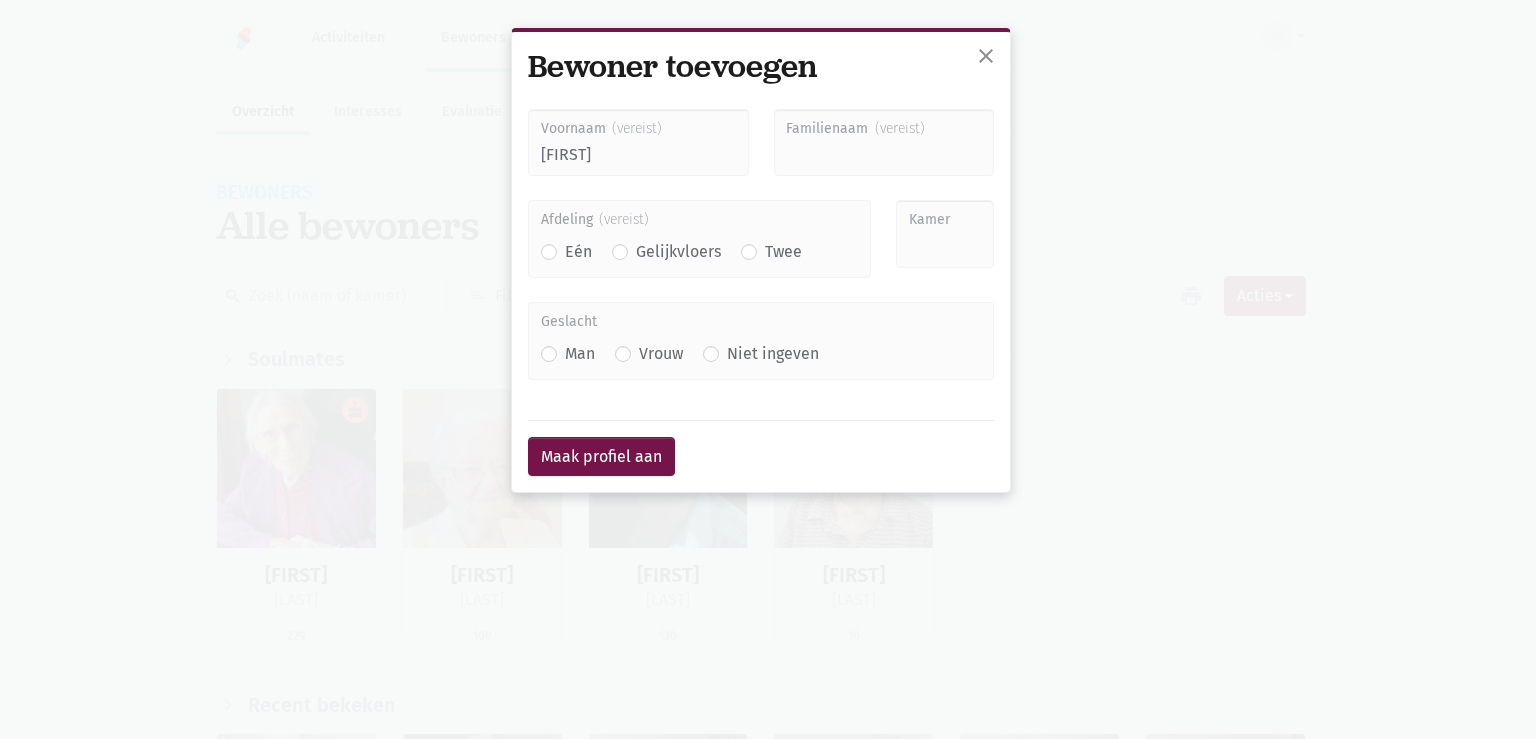 type on "Liza" 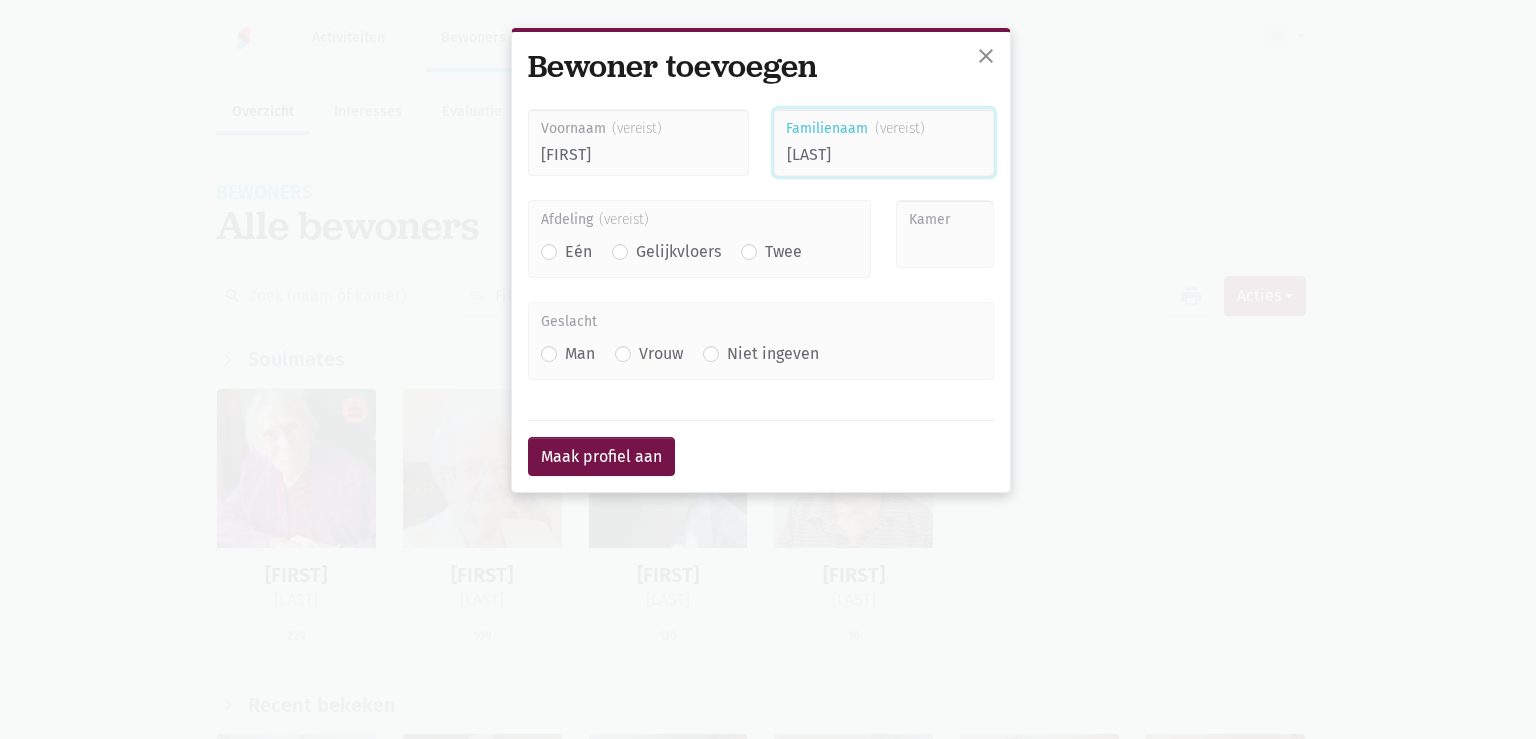 type on "Raes" 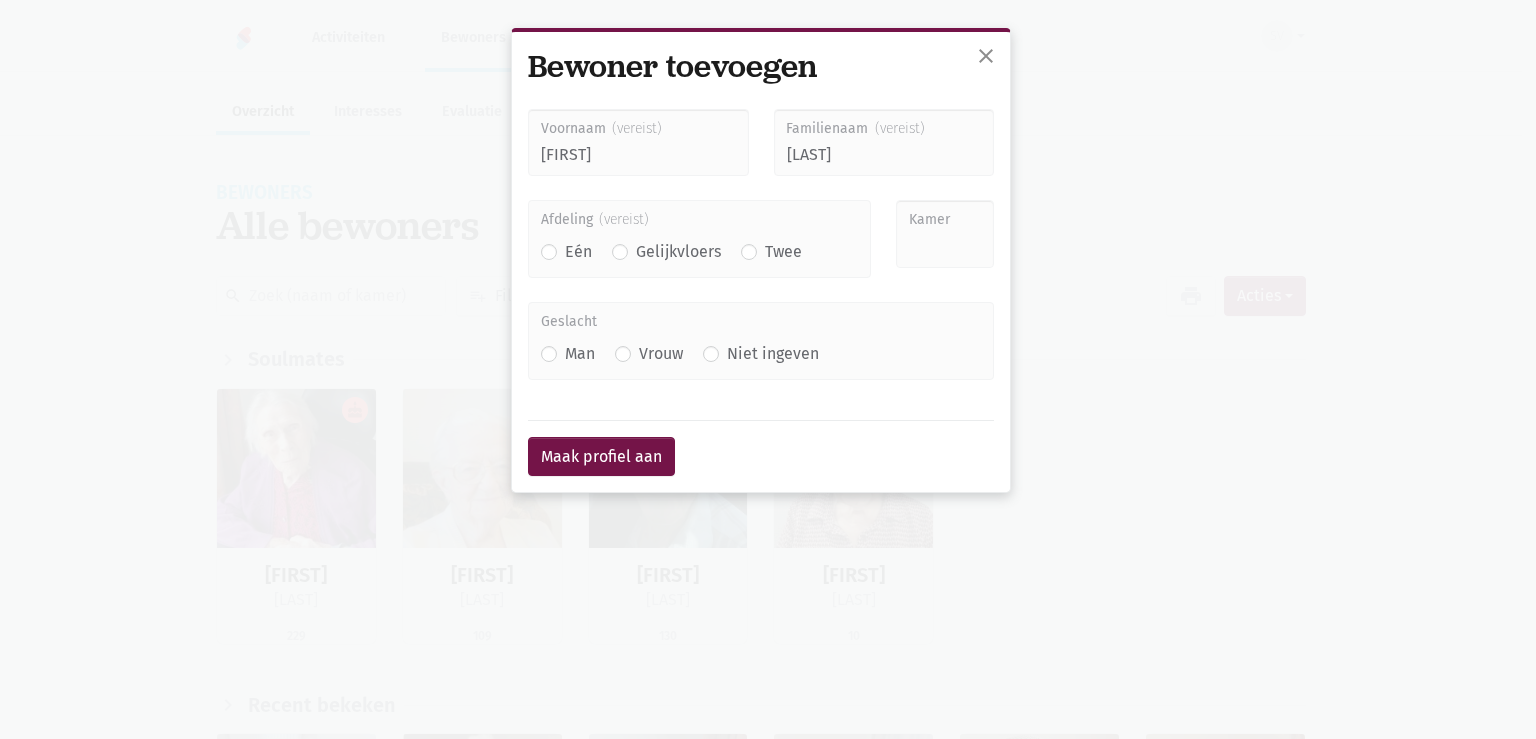 click on "Eén" at bounding box center [578, 252] 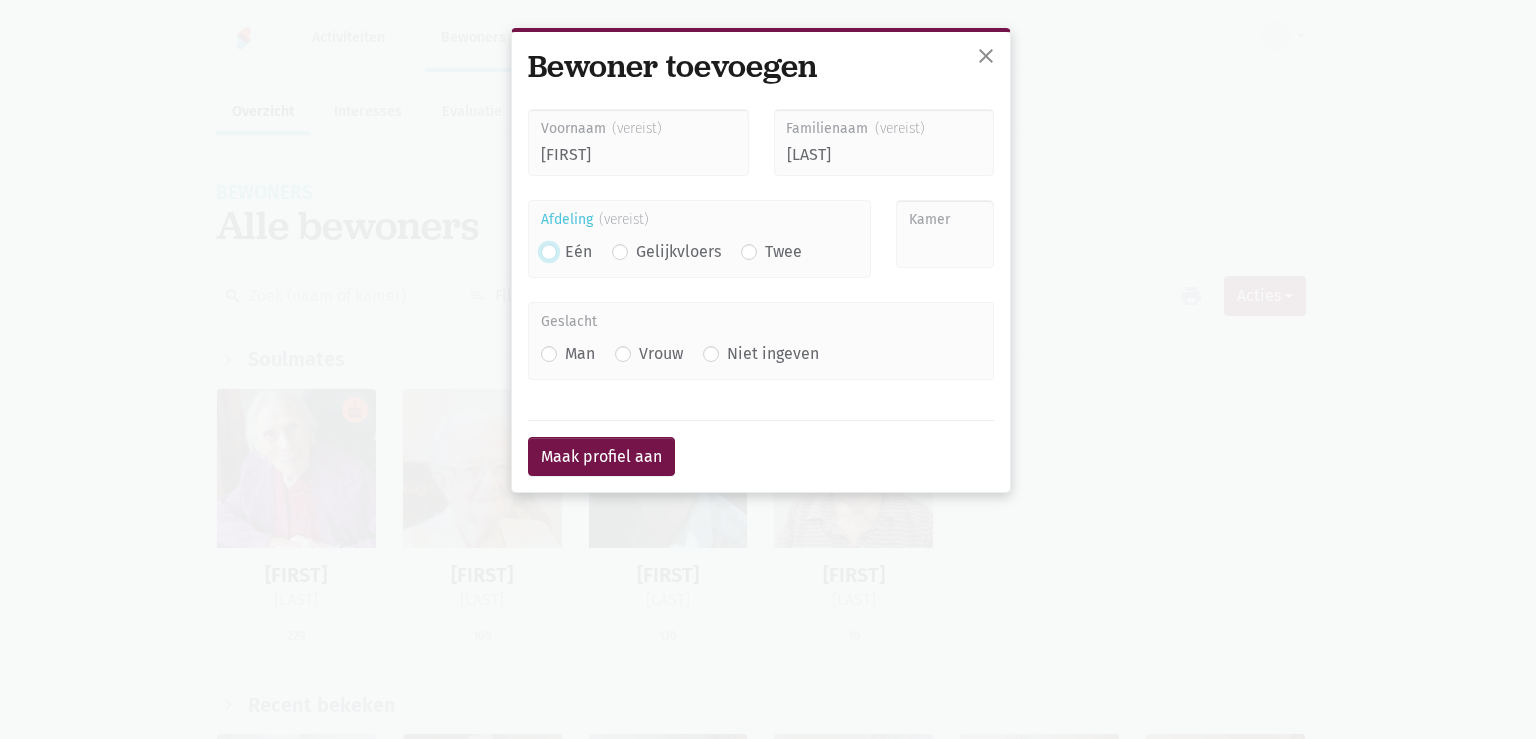 click on "Eén" at bounding box center (549, 249) 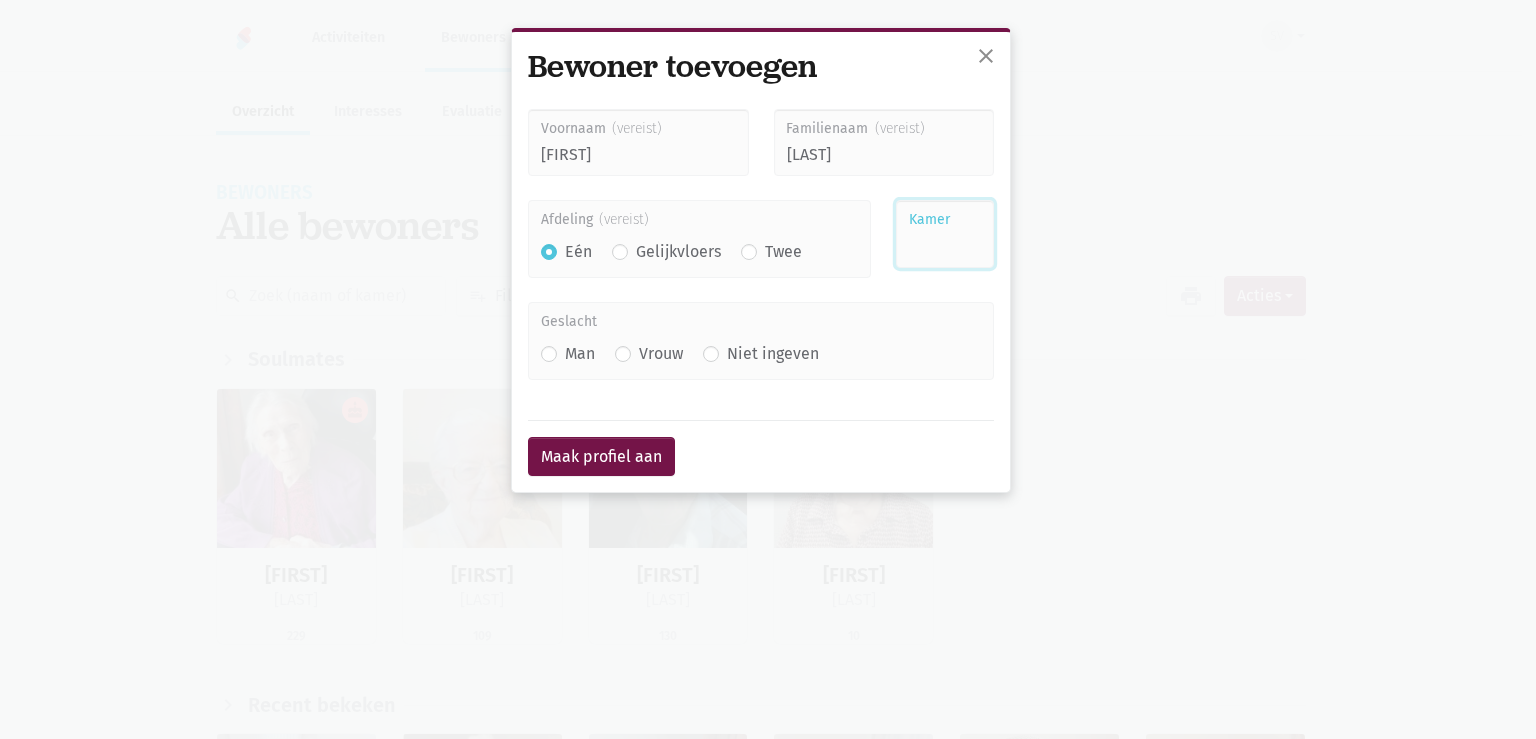 click on "Kamer" at bounding box center [945, 234] 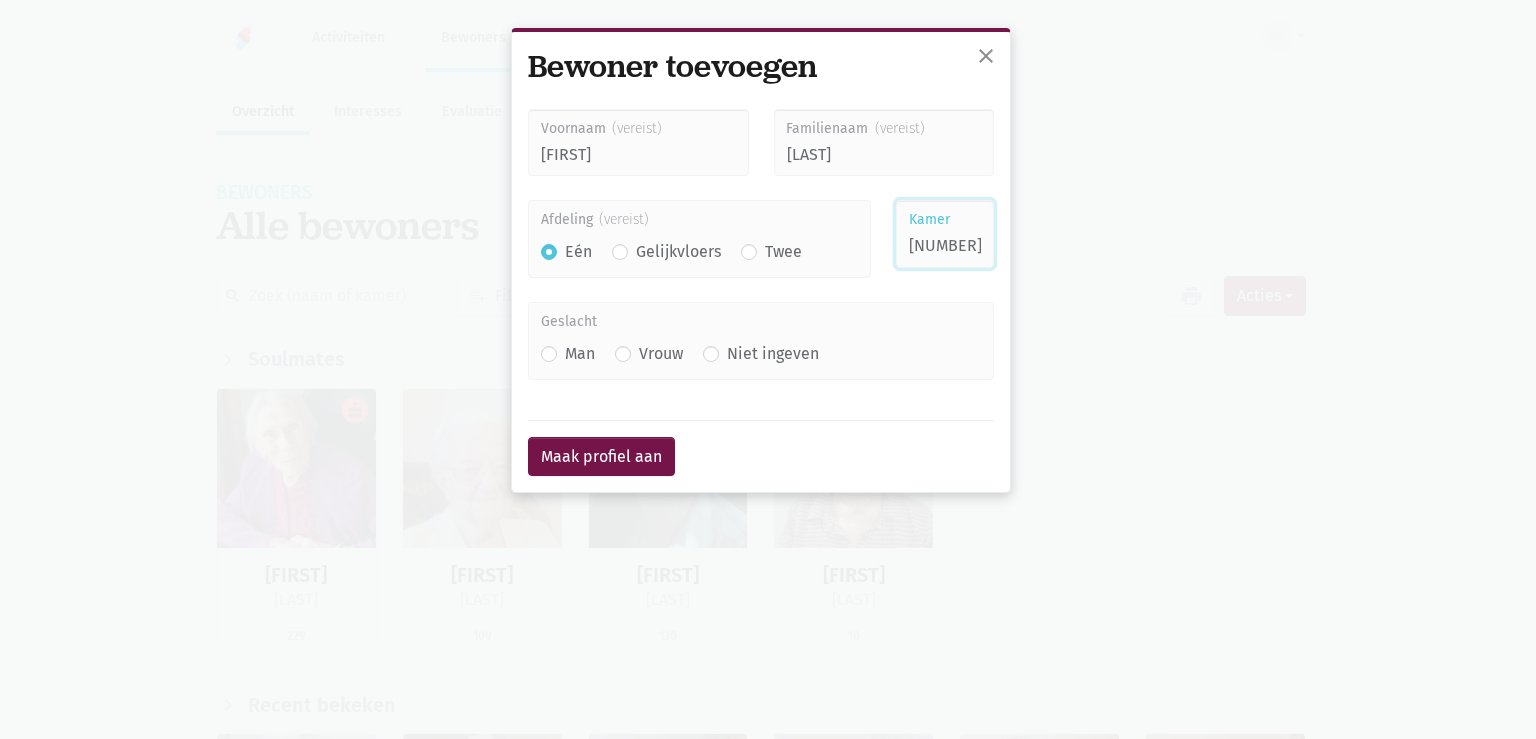 type on "122" 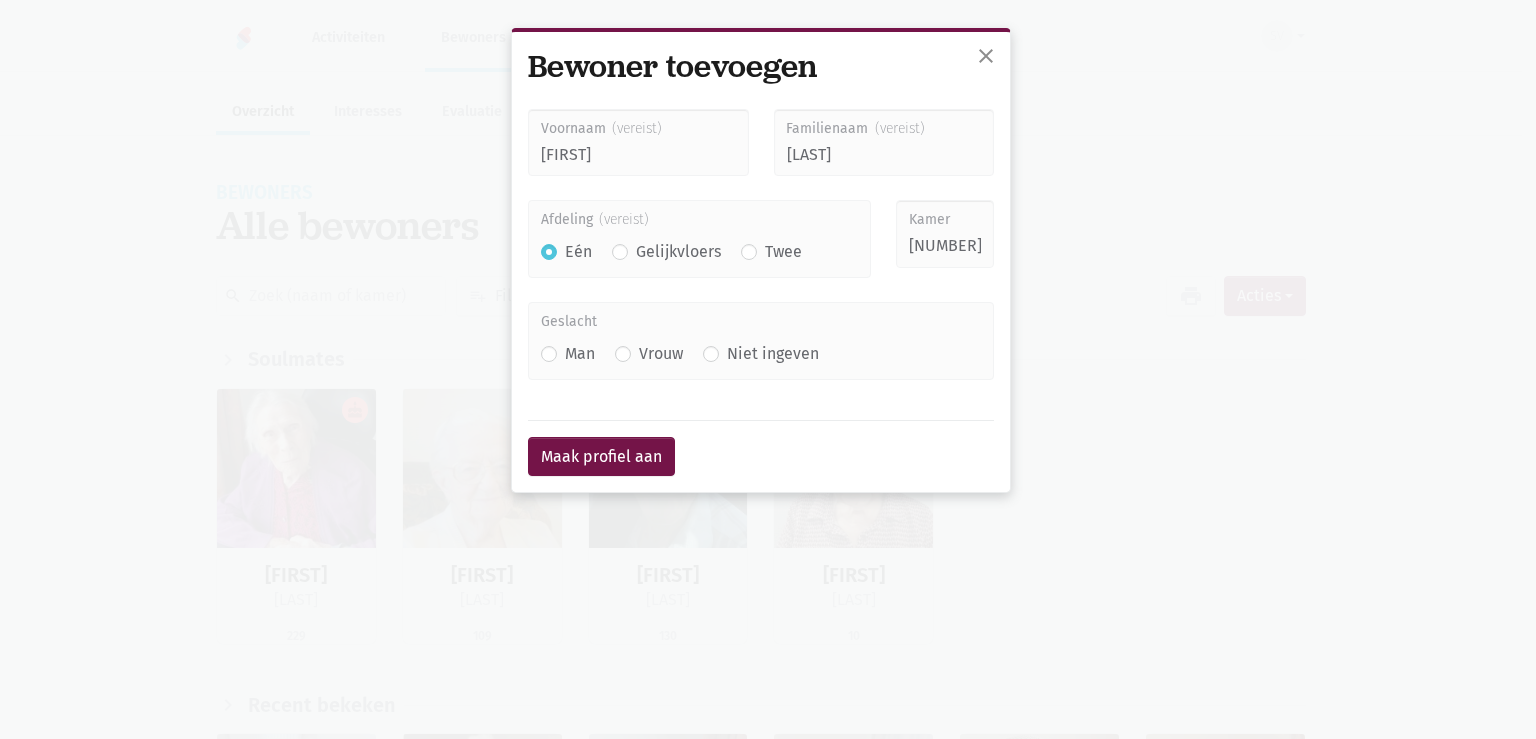 click on "Vrouw" at bounding box center (661, 354) 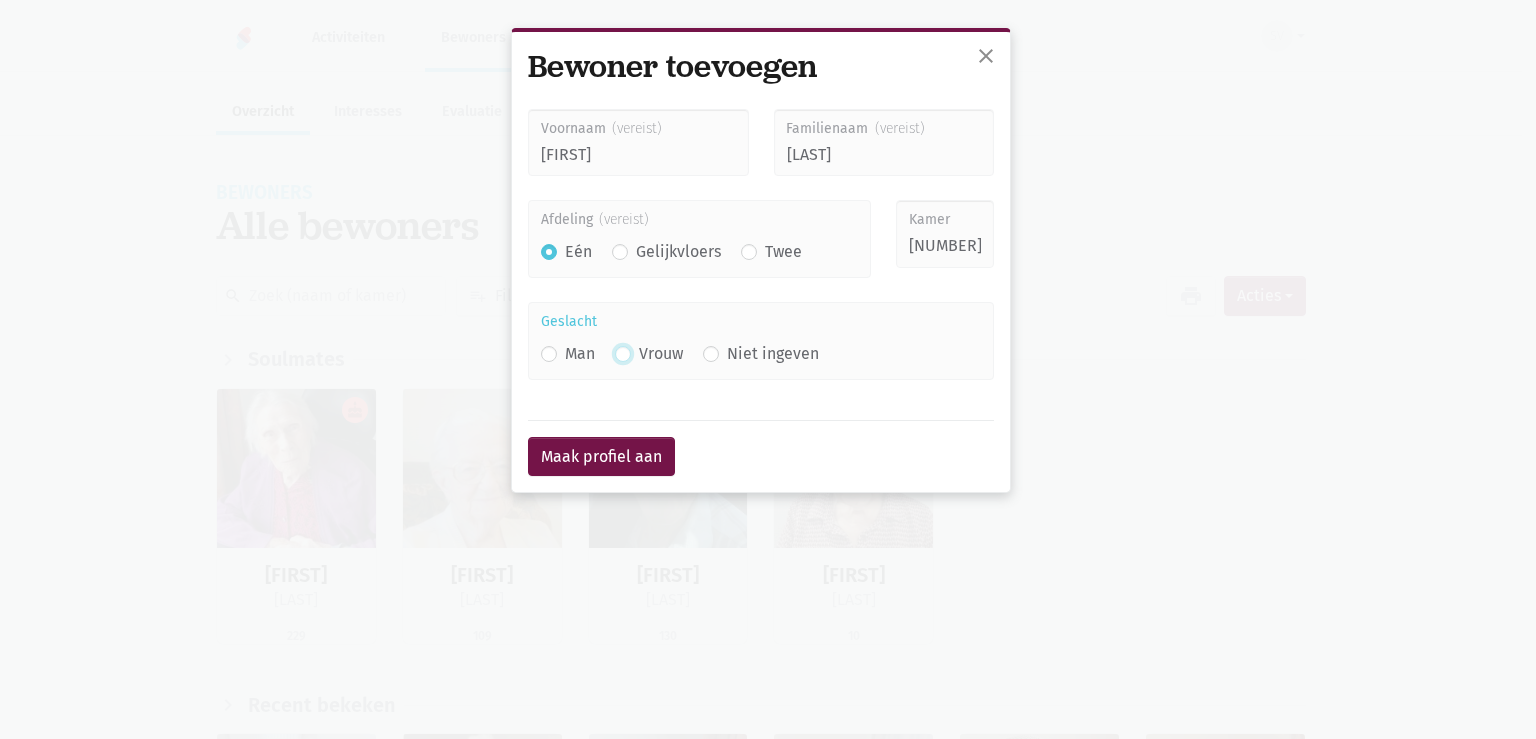 click on "Vrouw" at bounding box center [623, 351] 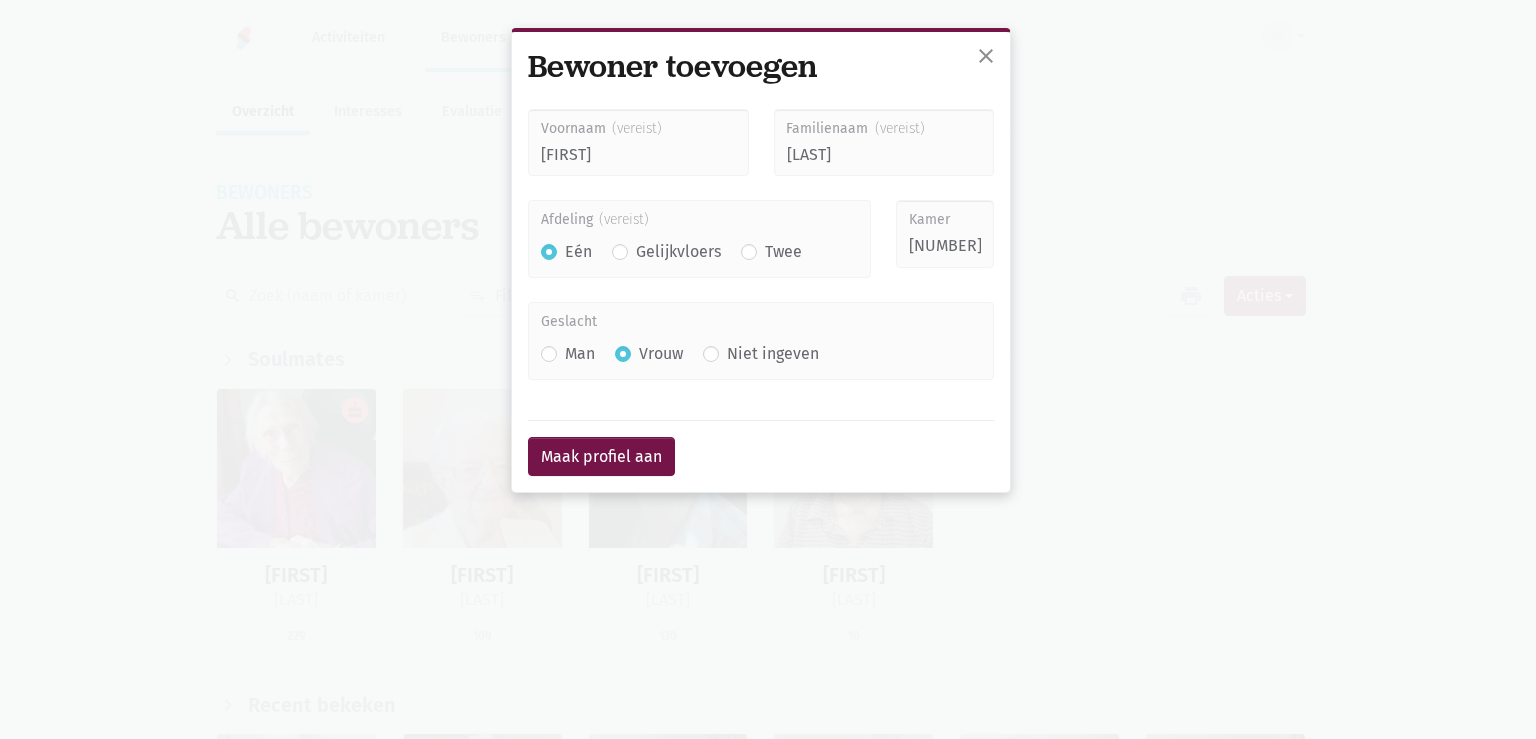 click on "Voornaam
Liza
Familienaam
Raes
Afdeling
Eén
Gelijkvloers
Twee" at bounding box center [761, 292] 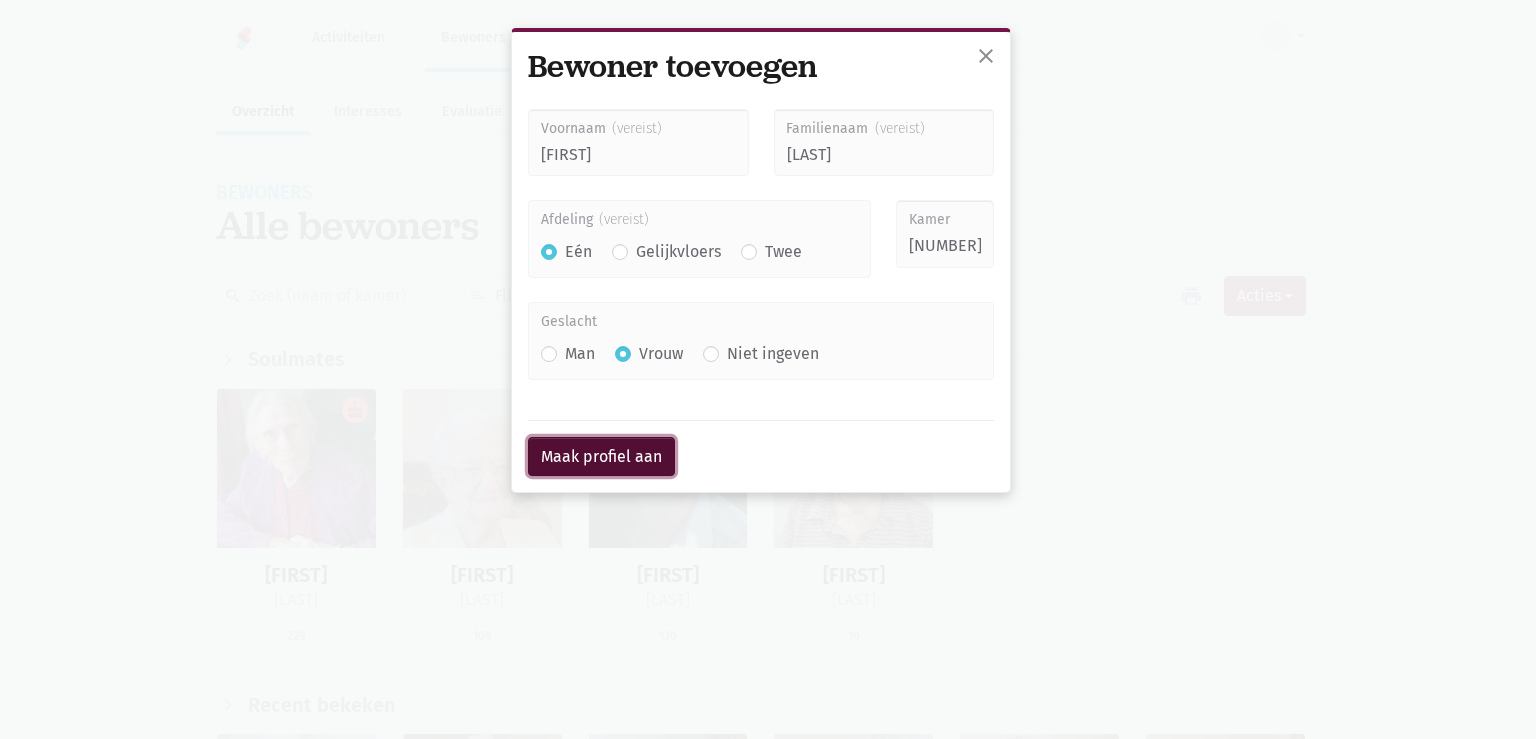 click on "Maak profiel aan" at bounding box center [601, 457] 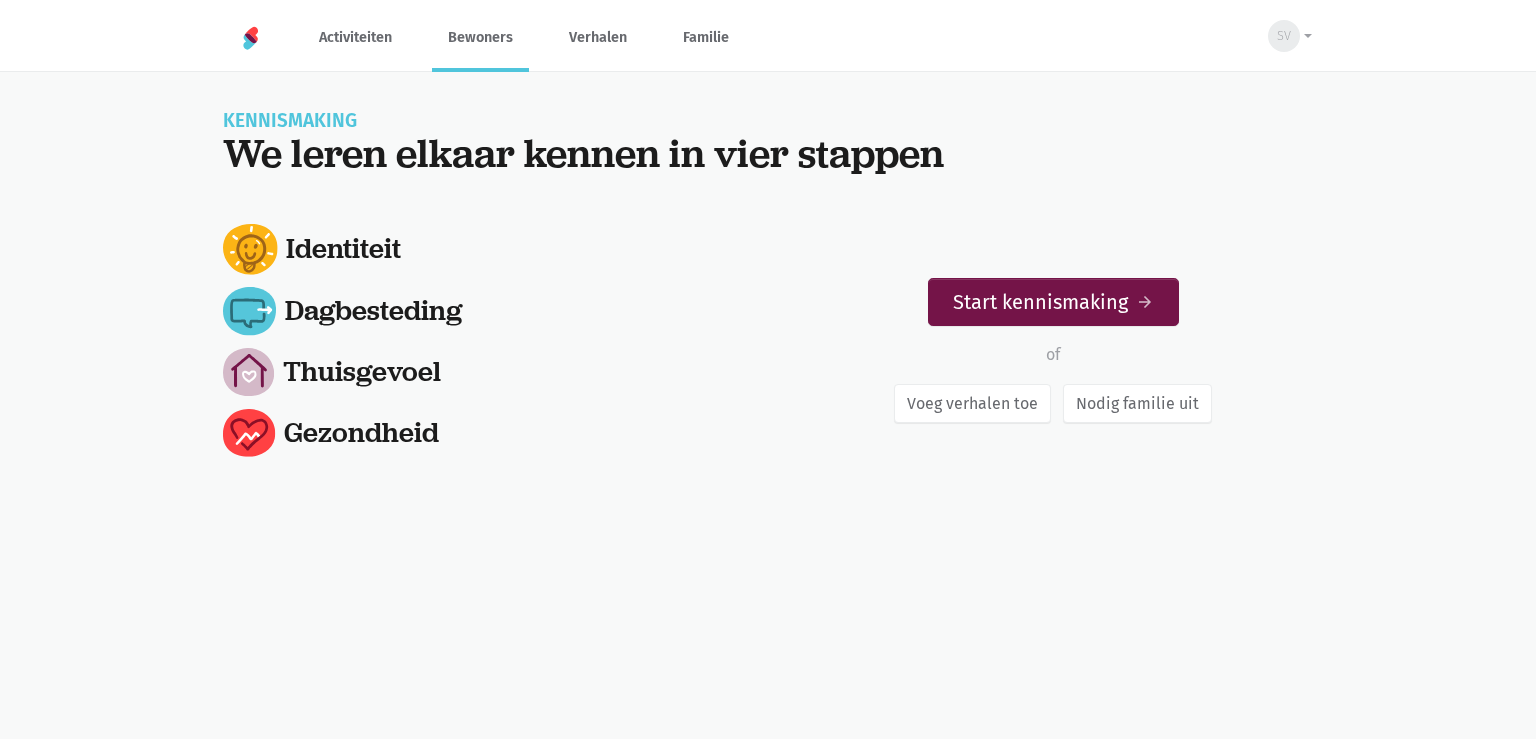 scroll, scrollTop: 0, scrollLeft: 0, axis: both 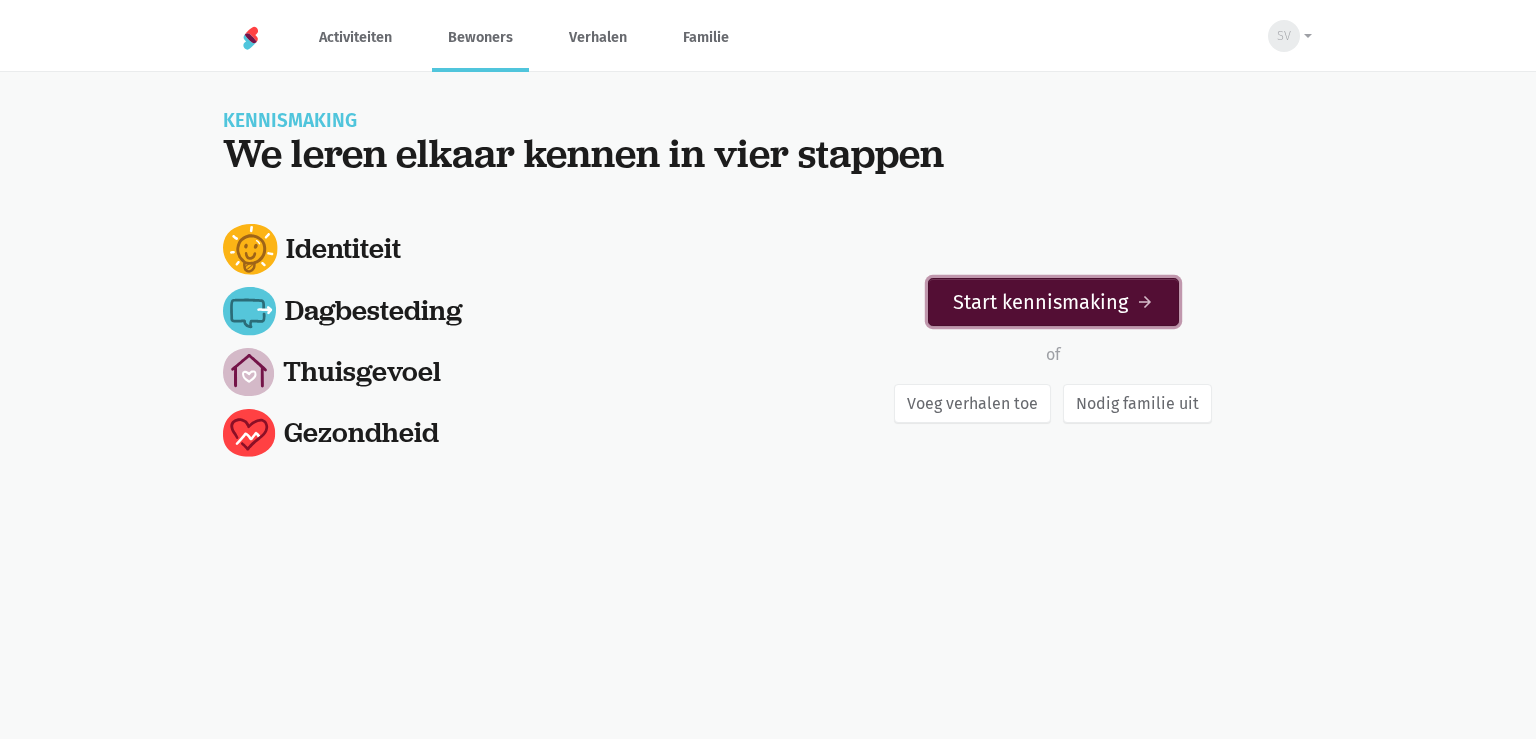 click on "Start kennismaking
arrow_forward" at bounding box center [1053, 302] 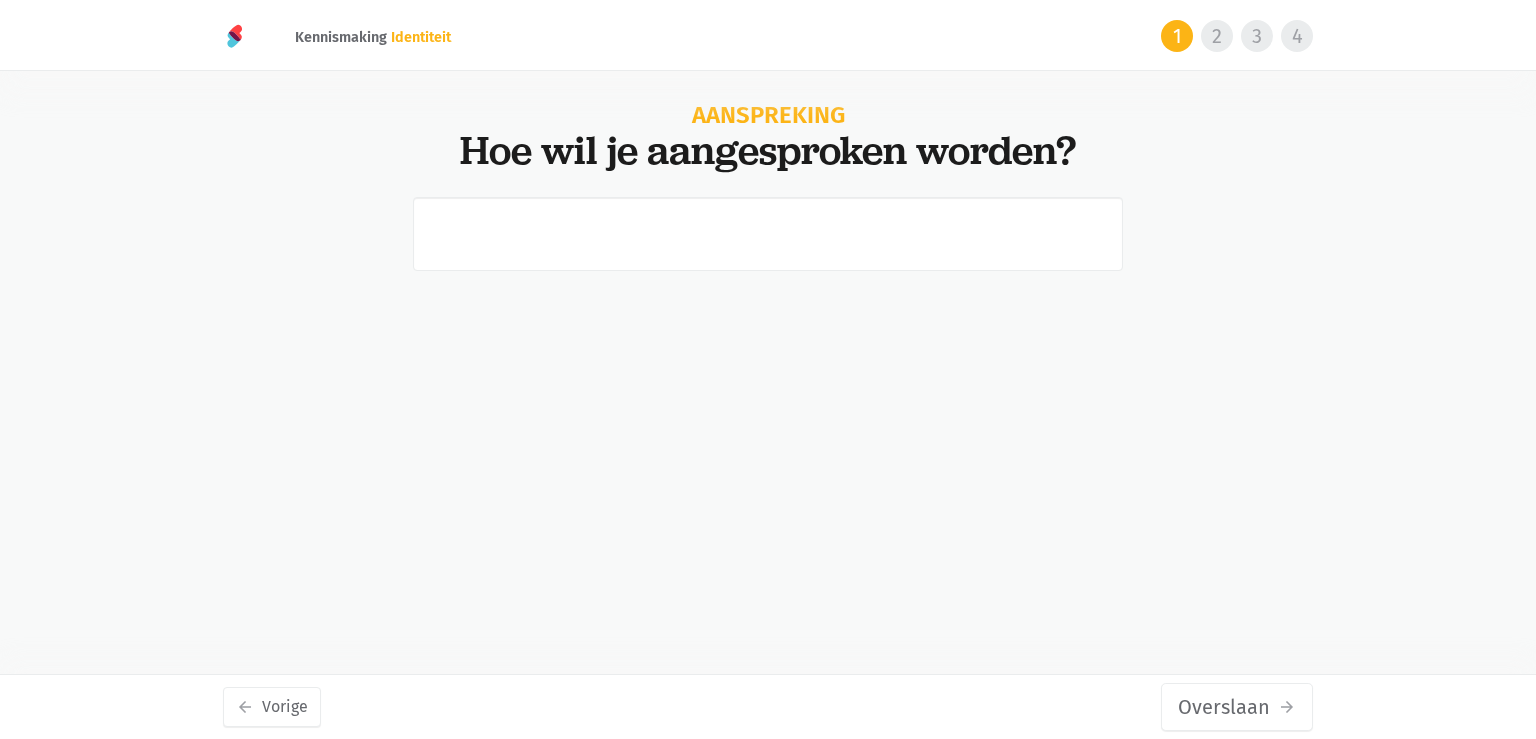 click at bounding box center (768, 234) 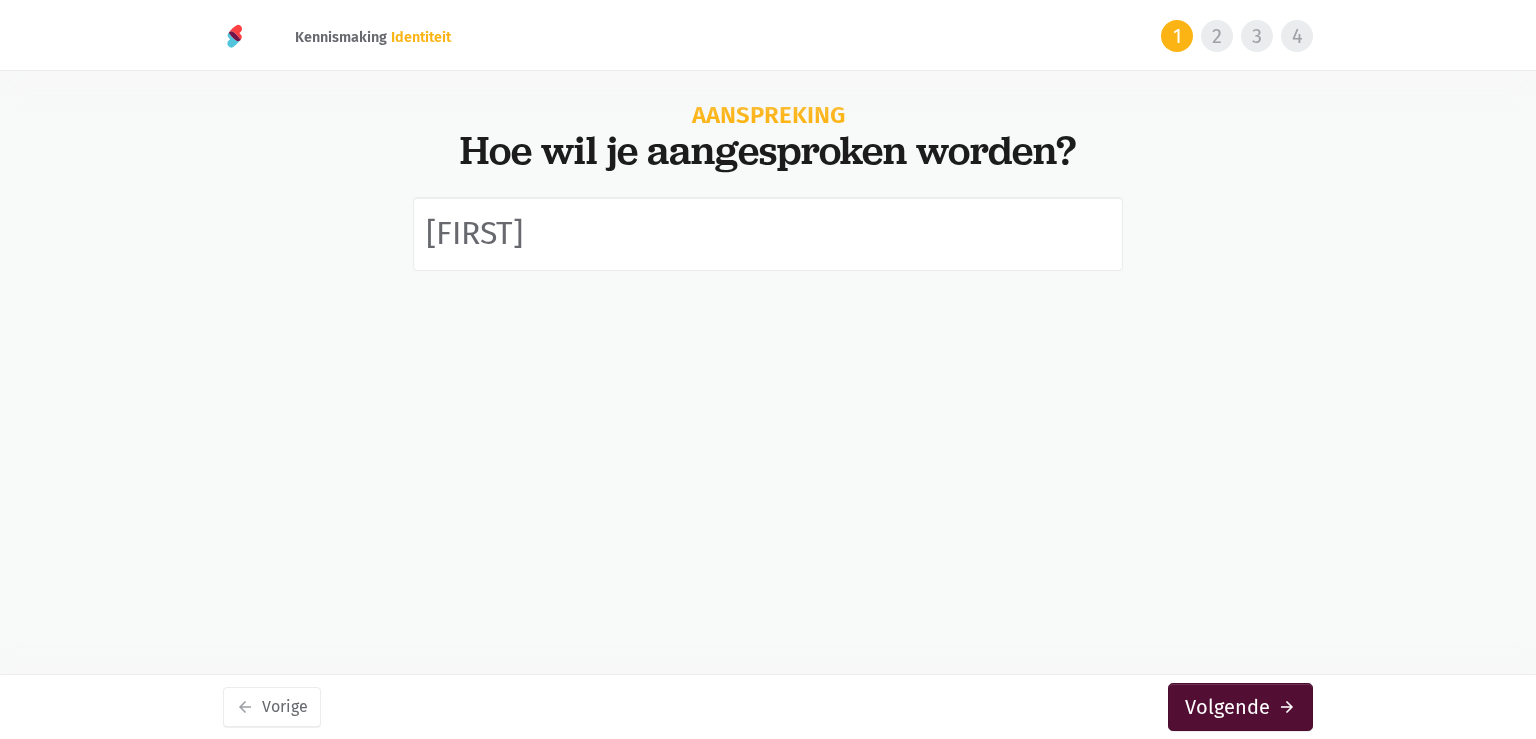 type on "Julia" 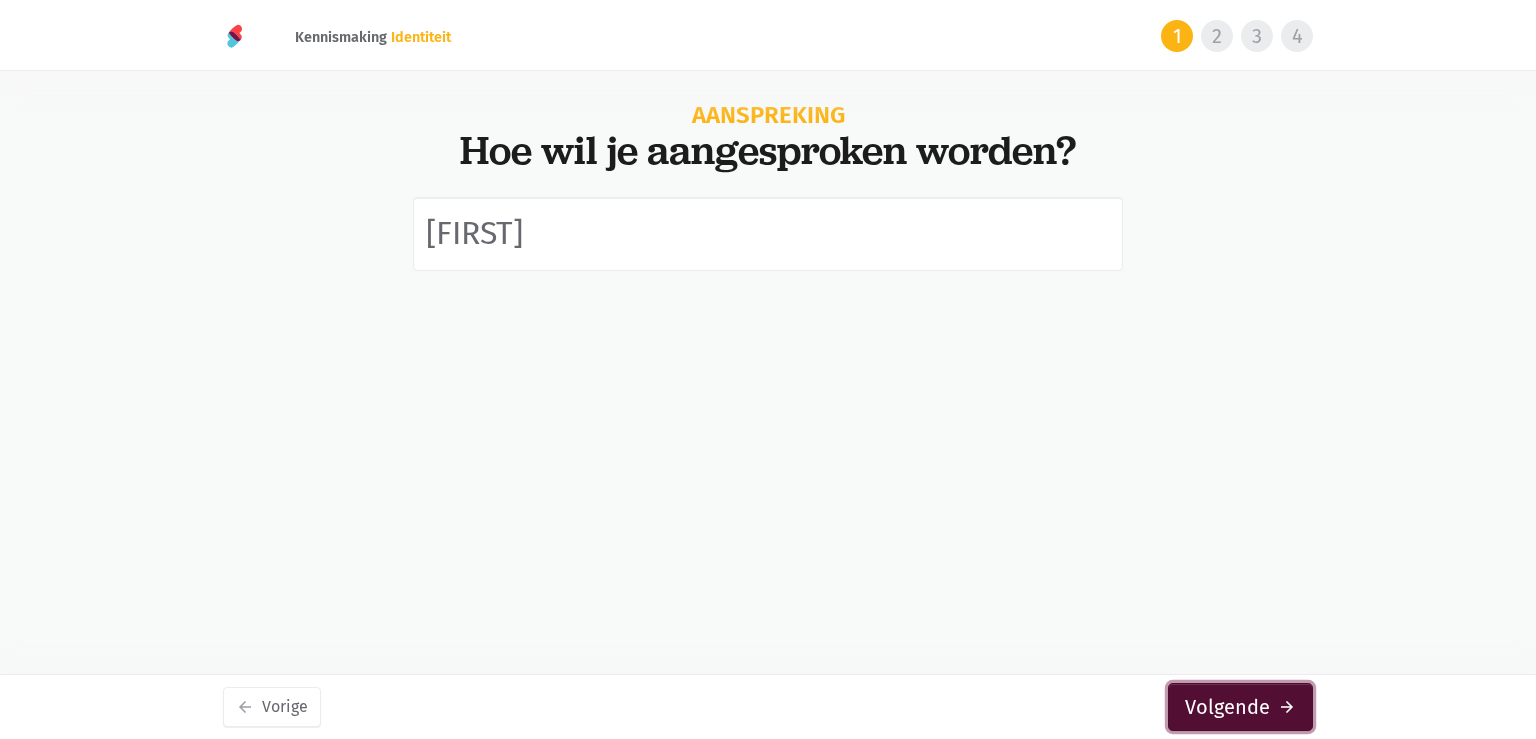 click on "Volgende
arrow_forward" at bounding box center (1240, 707) 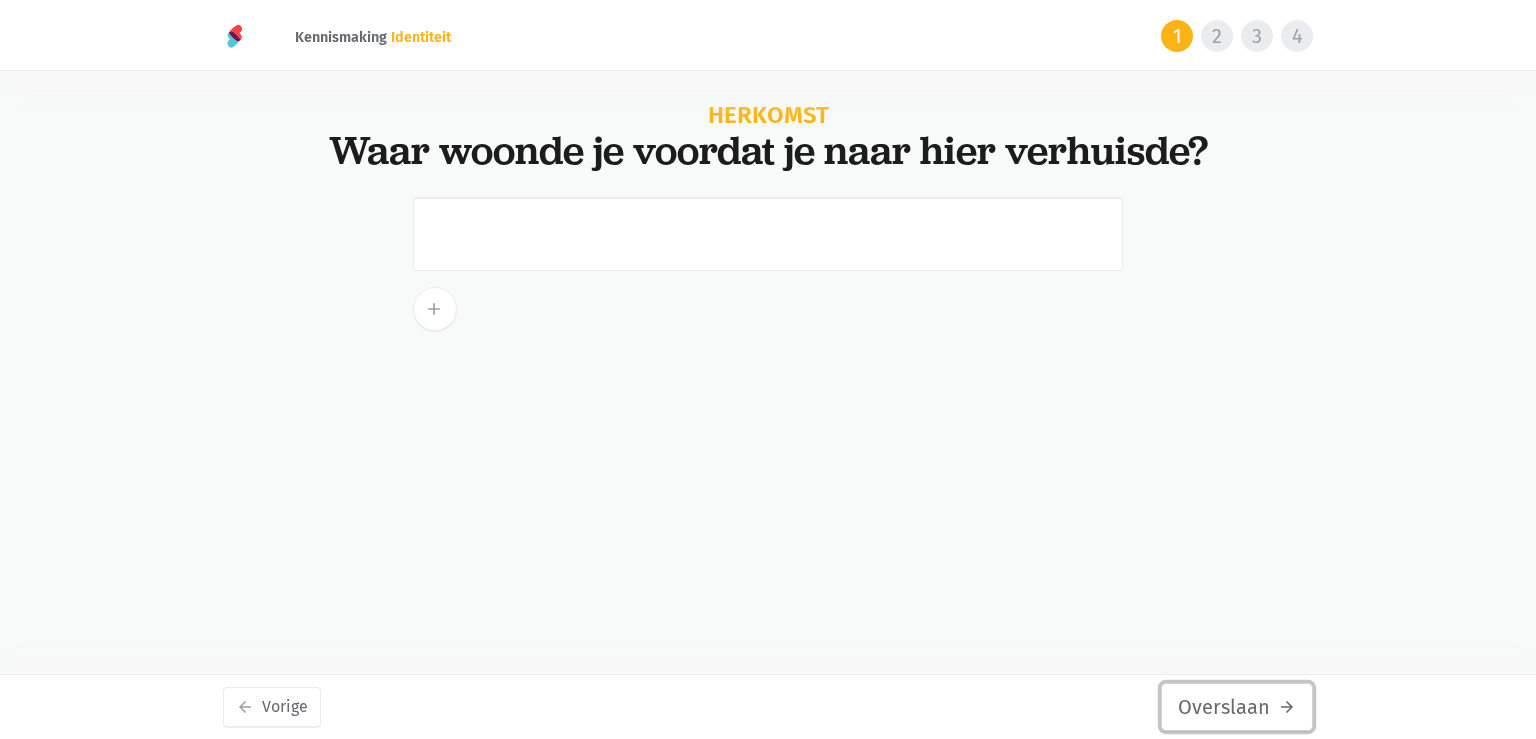 click on "Overslaan
arrow_forward" at bounding box center [1237, 707] 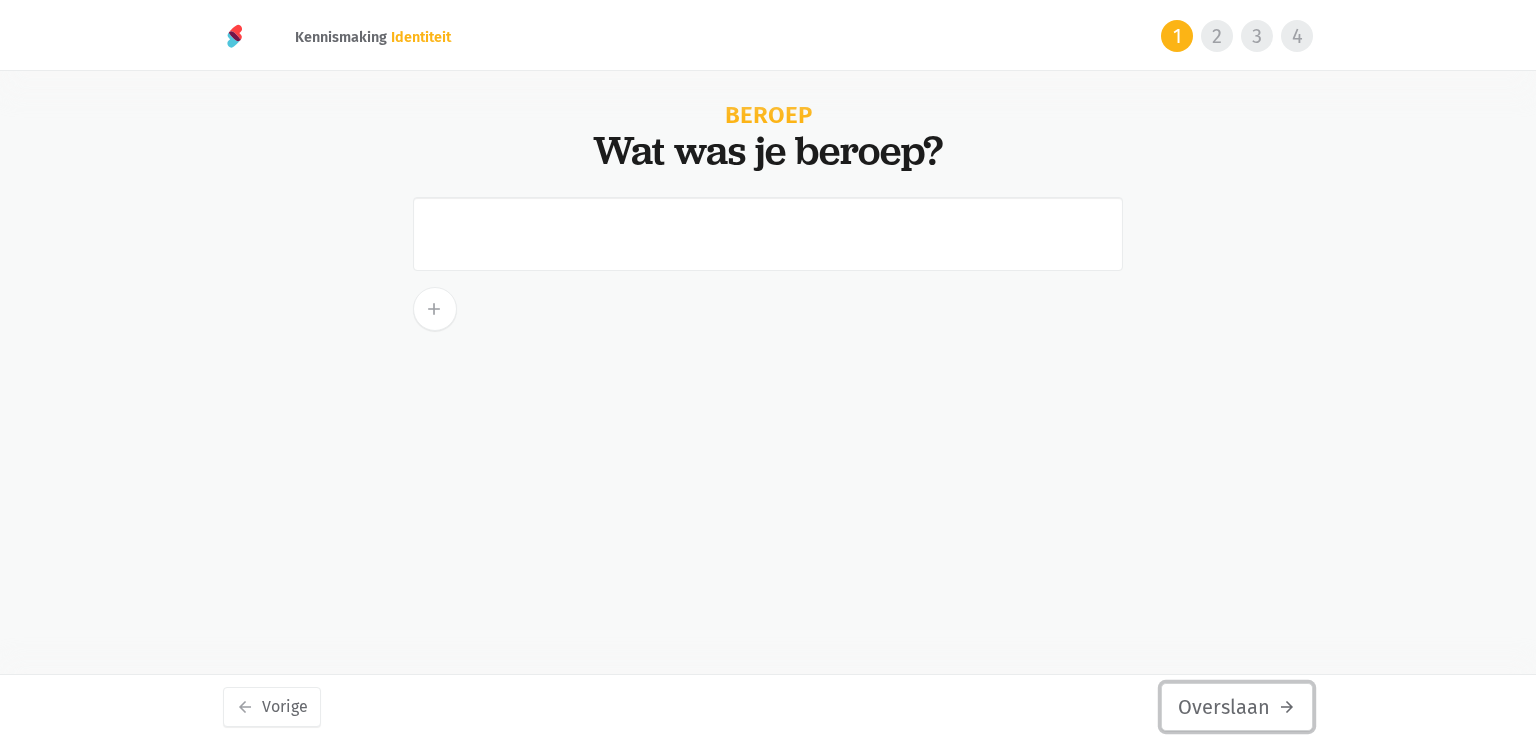 click on "Overslaan
arrow_forward" at bounding box center [1237, 707] 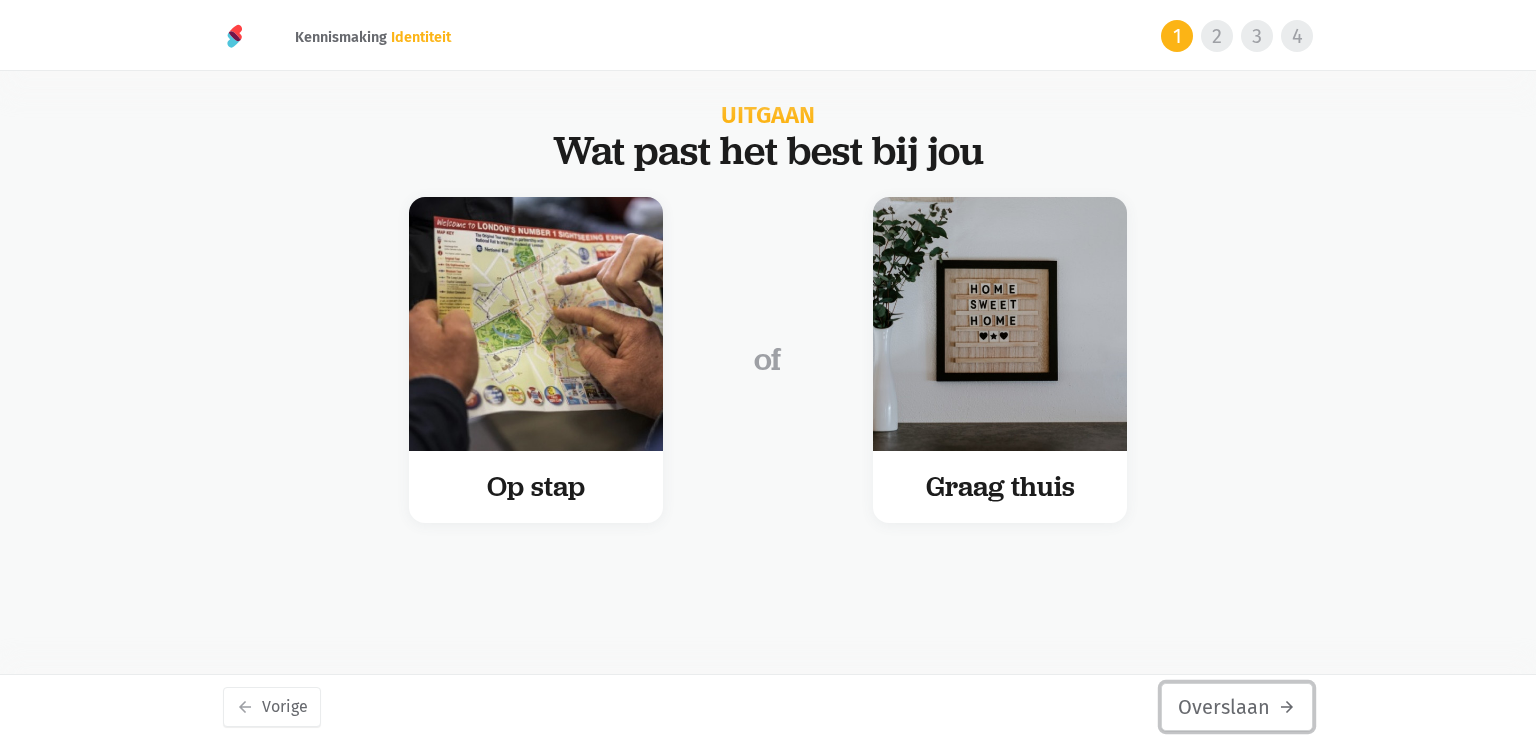 click on "Overslaan
arrow_forward" at bounding box center (1237, 707) 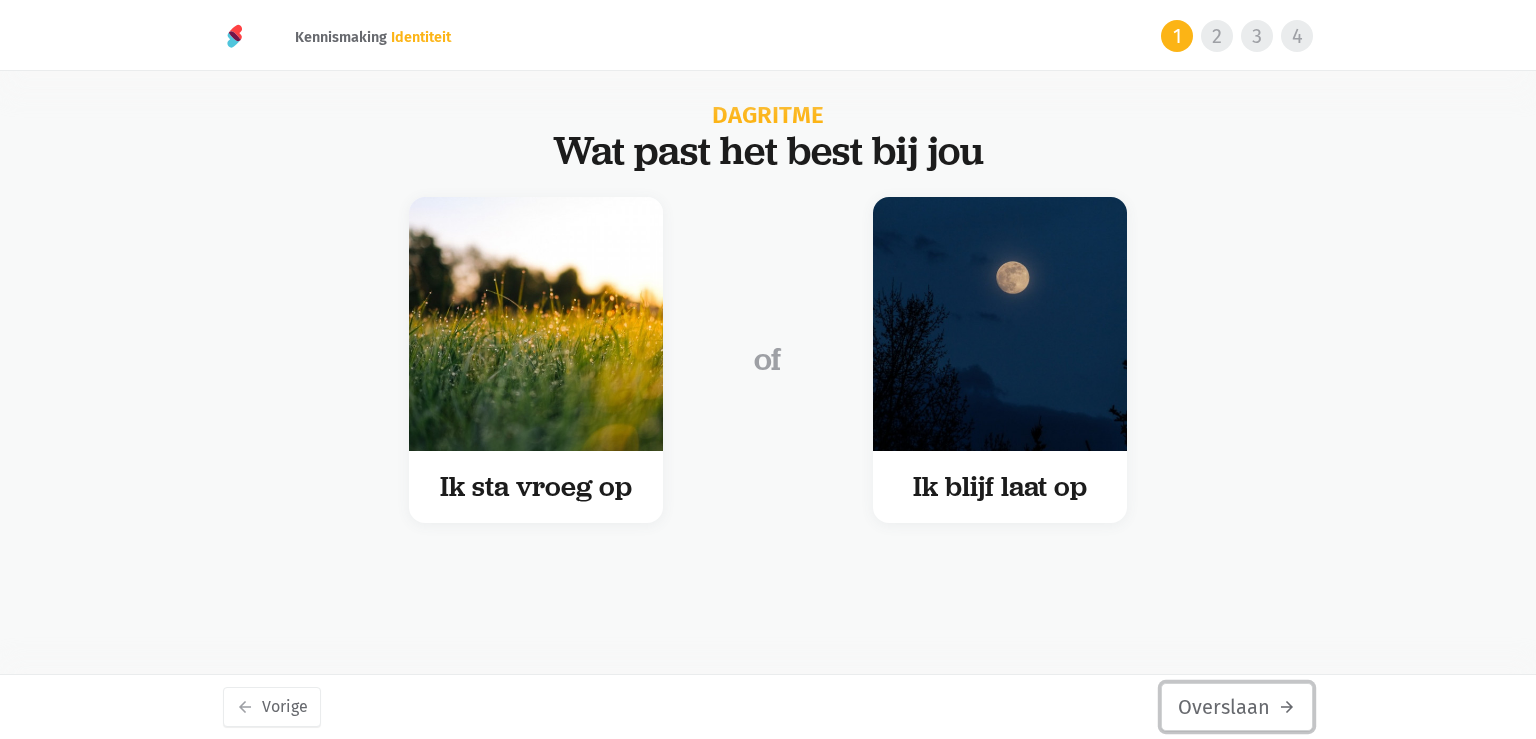 click on "Overslaan
arrow_forward" at bounding box center [1237, 707] 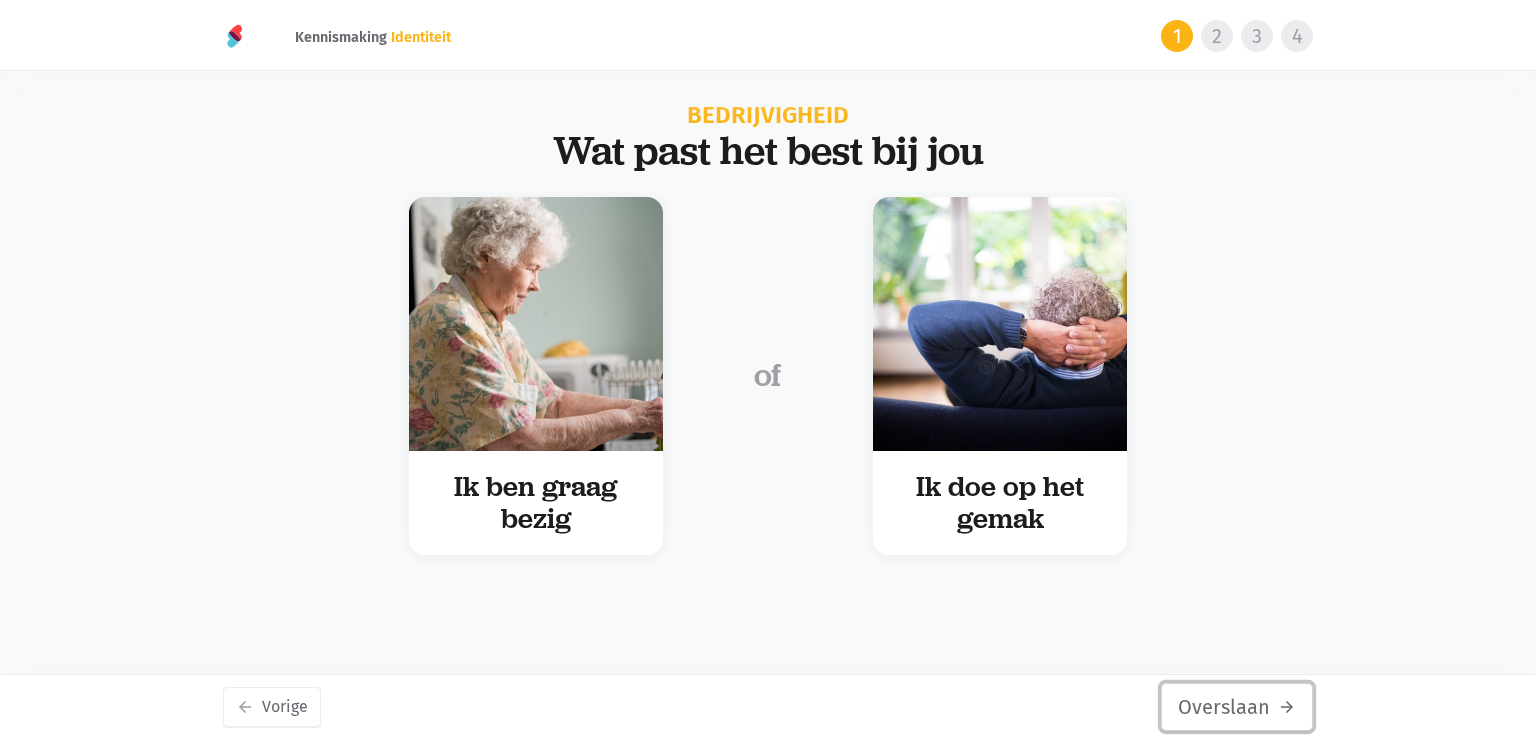 click on "Overslaan
arrow_forward" at bounding box center [1237, 707] 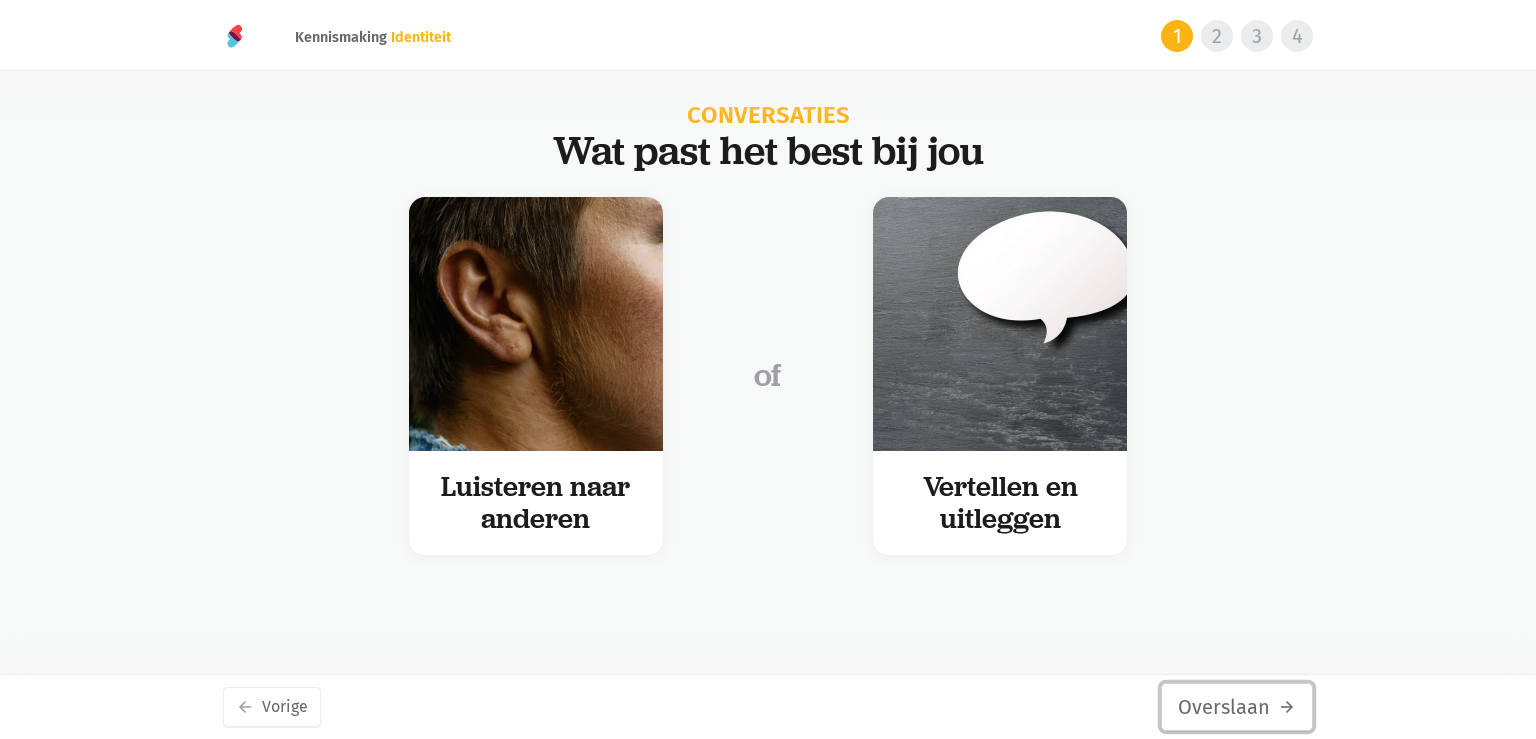 click on "Overslaan
arrow_forward" at bounding box center (1237, 707) 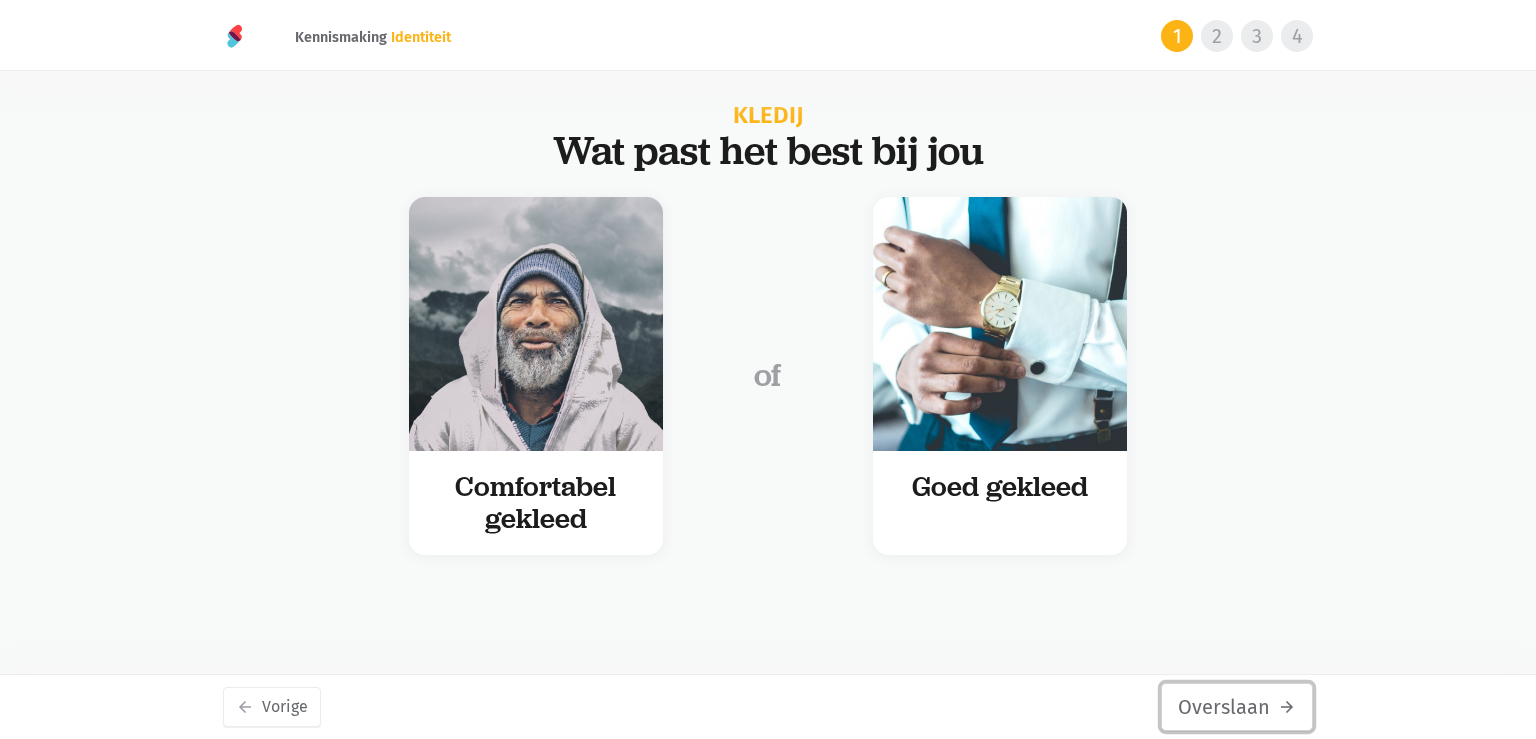 click on "Overslaan
arrow_forward" at bounding box center [1237, 707] 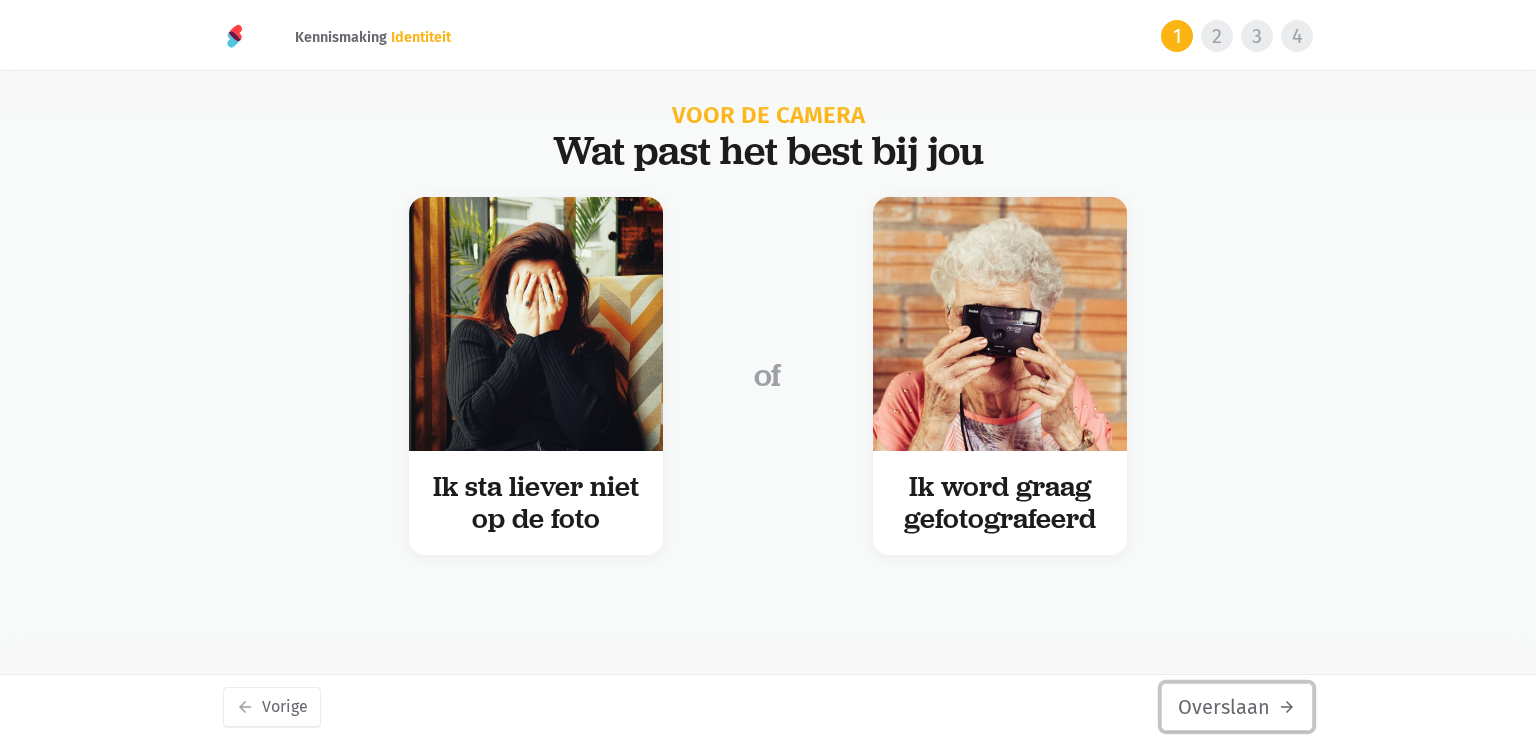 click on "Overslaan
arrow_forward" at bounding box center [1237, 707] 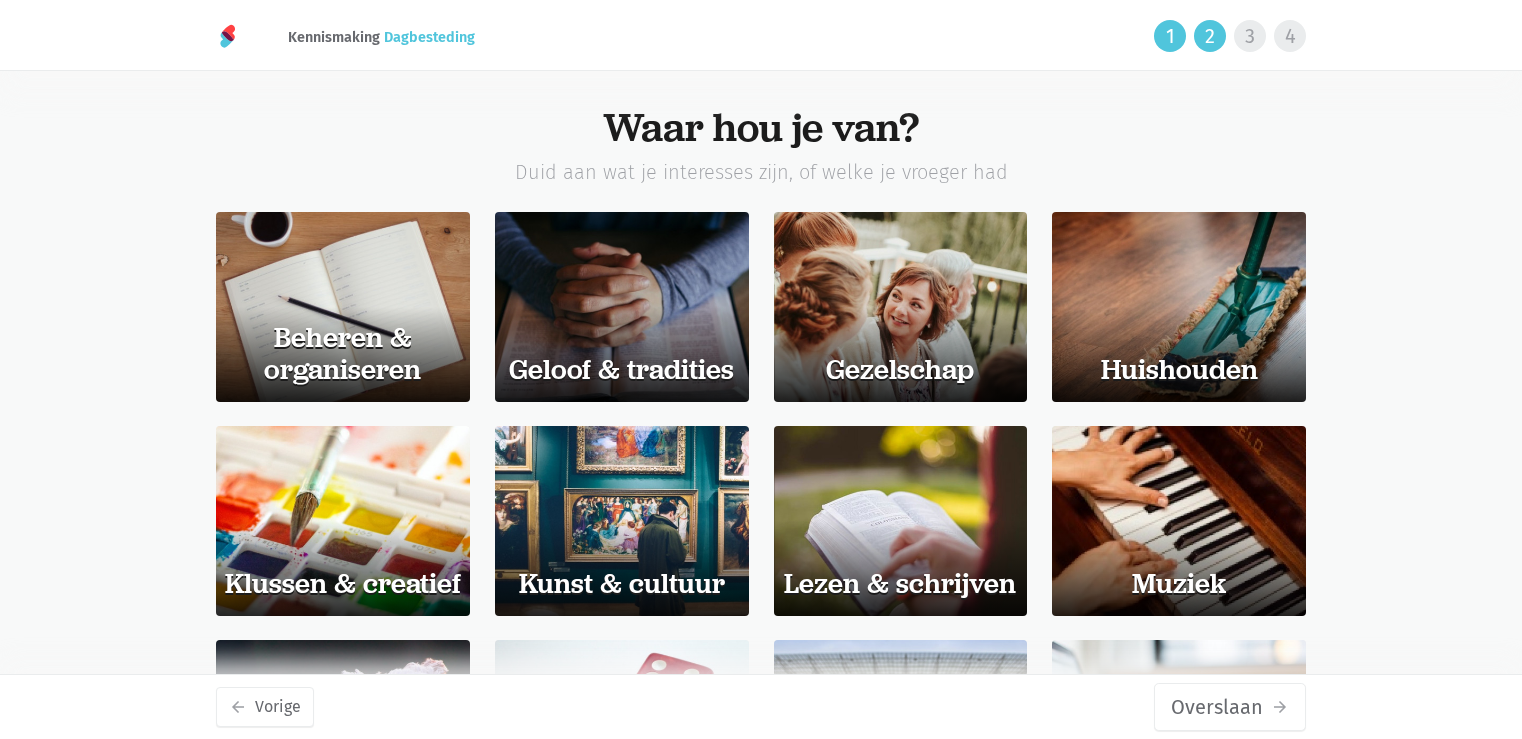 click on "Overslaan
arrow_forward" at bounding box center [1230, 707] 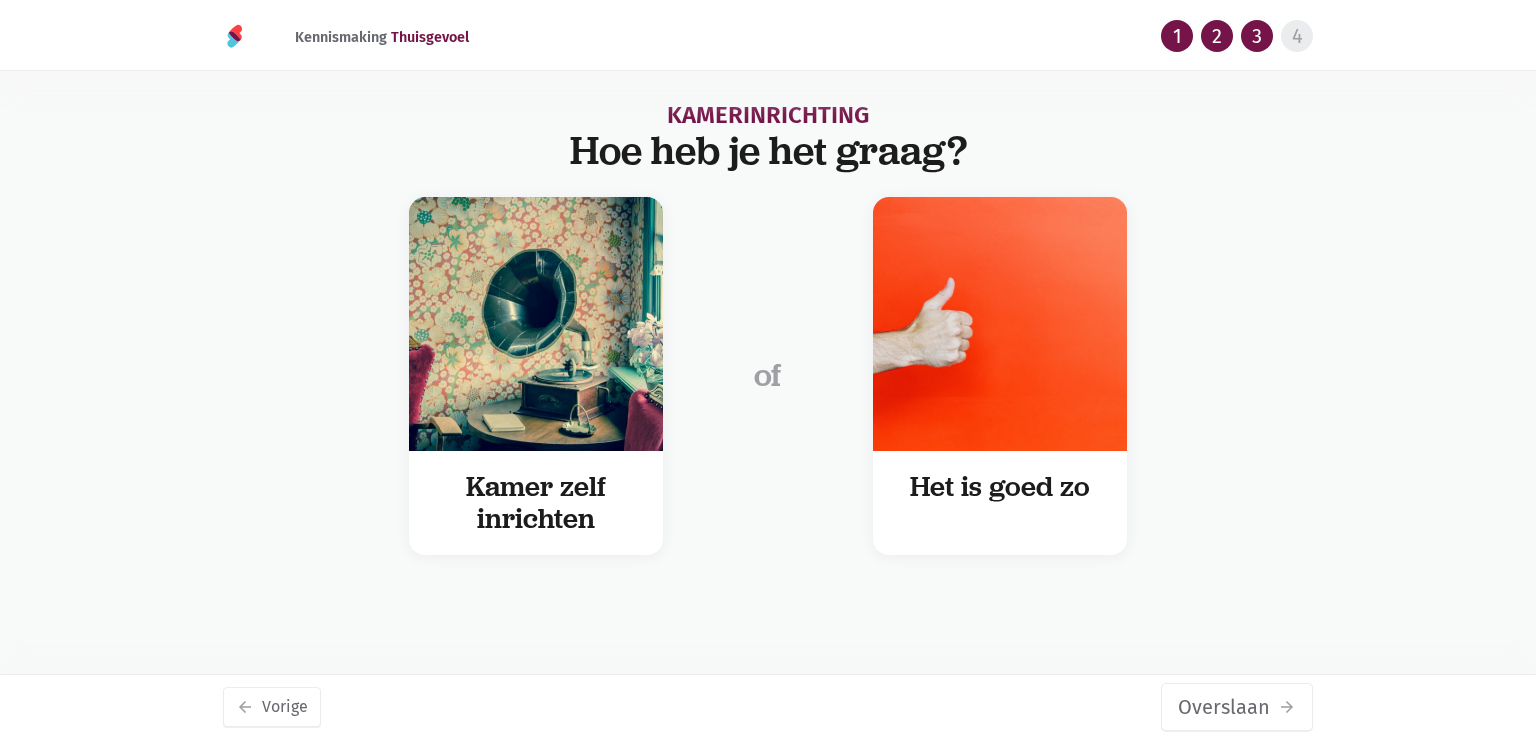scroll, scrollTop: 0, scrollLeft: 0, axis: both 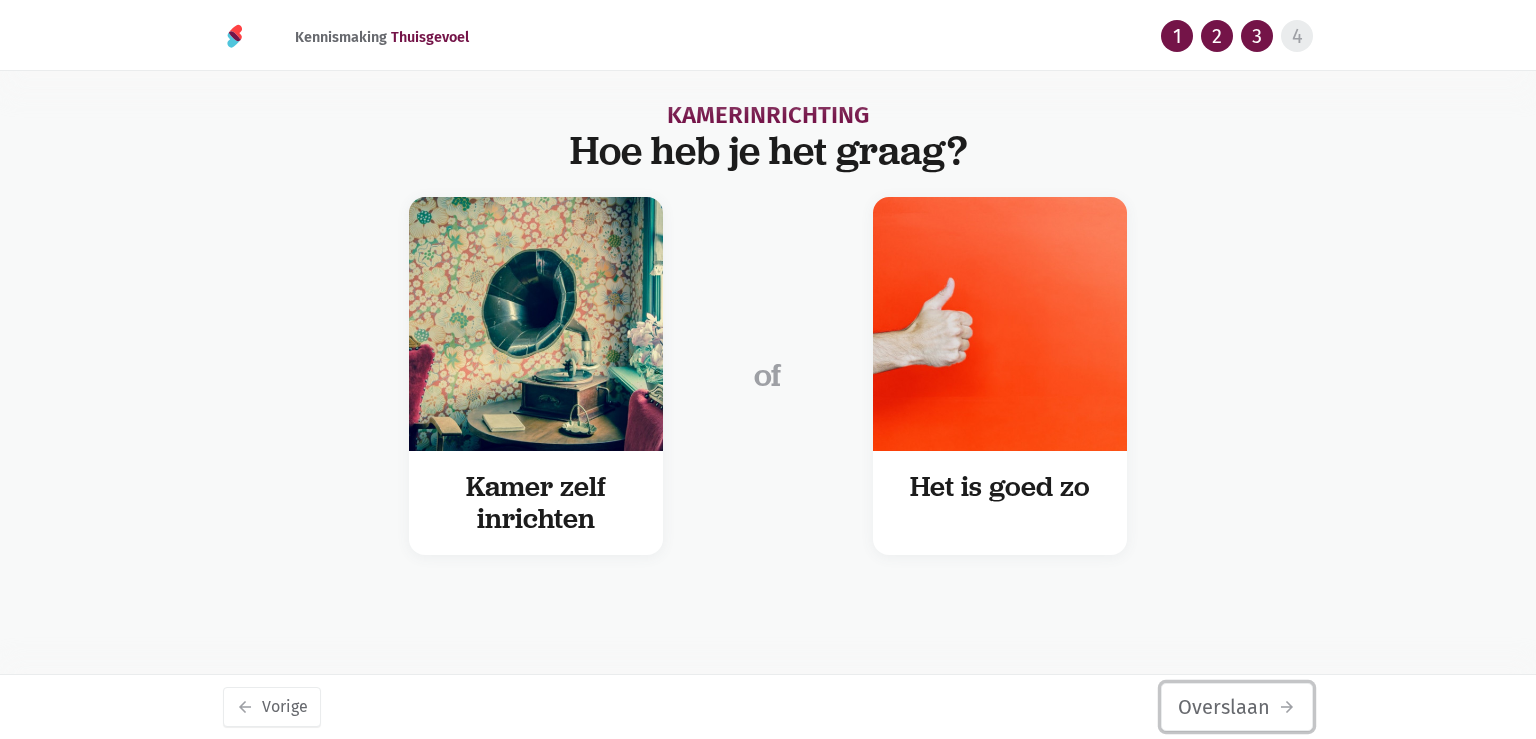 click on "Overslaan
arrow_forward" at bounding box center [1237, 707] 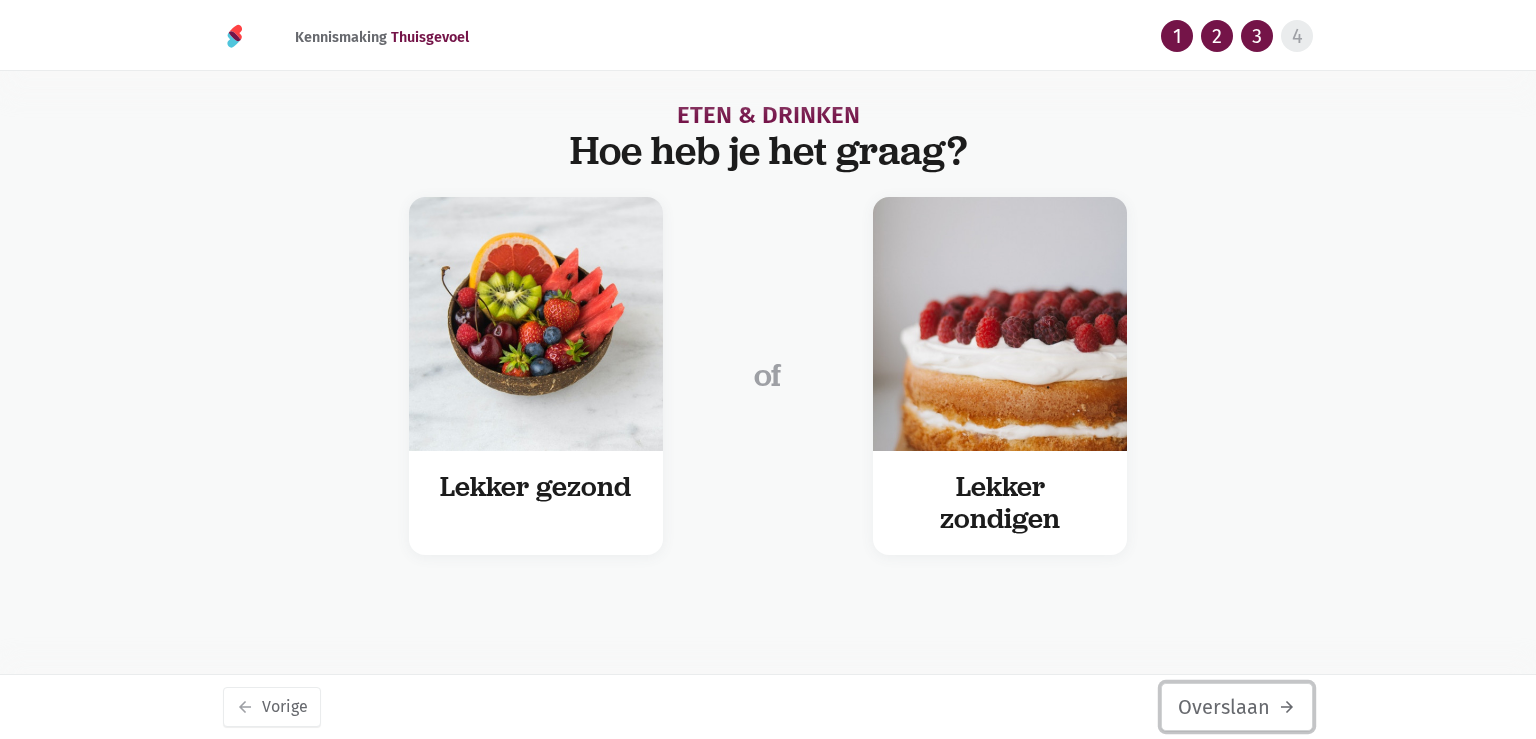click on "Overslaan
arrow_forward" at bounding box center [1237, 707] 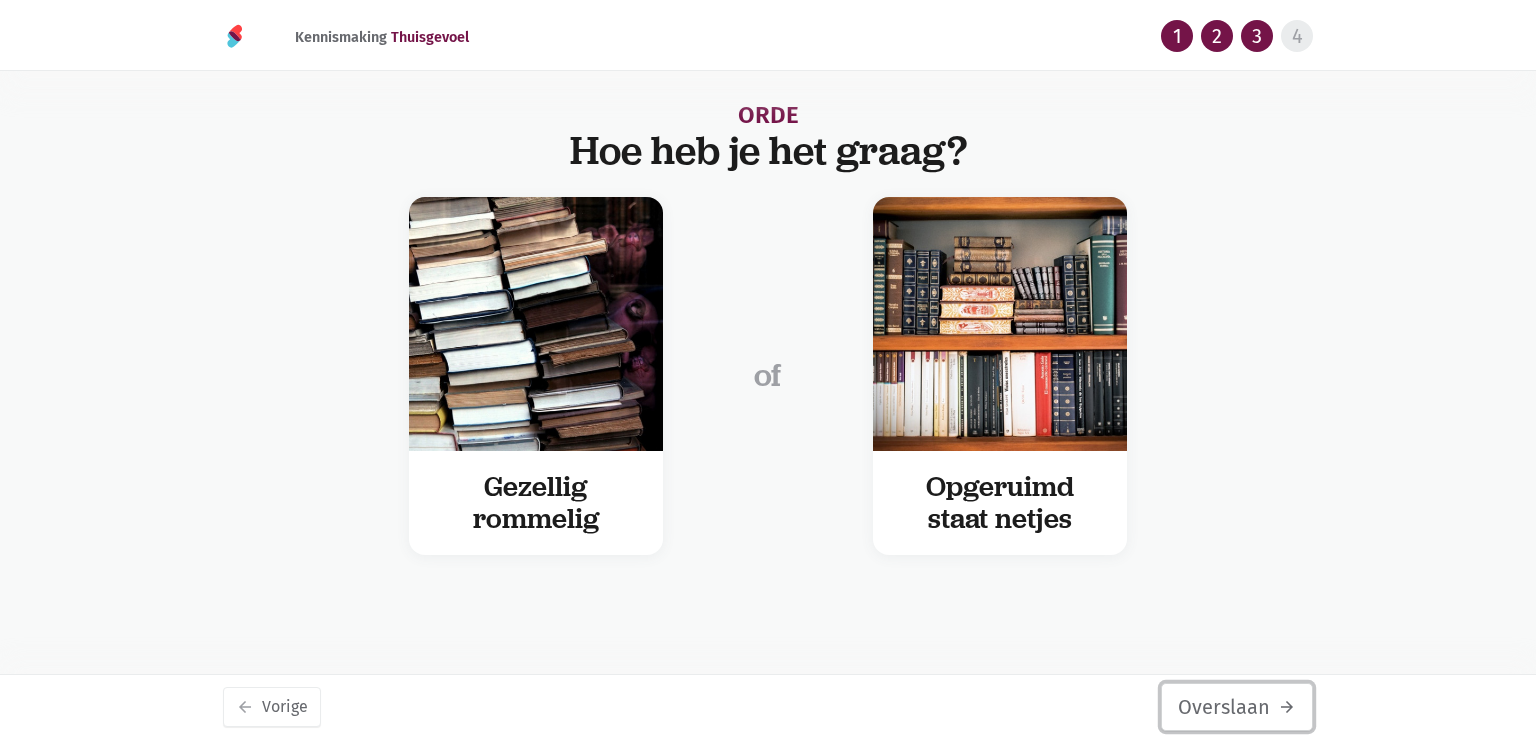 click on "Overslaan
arrow_forward" at bounding box center (1237, 707) 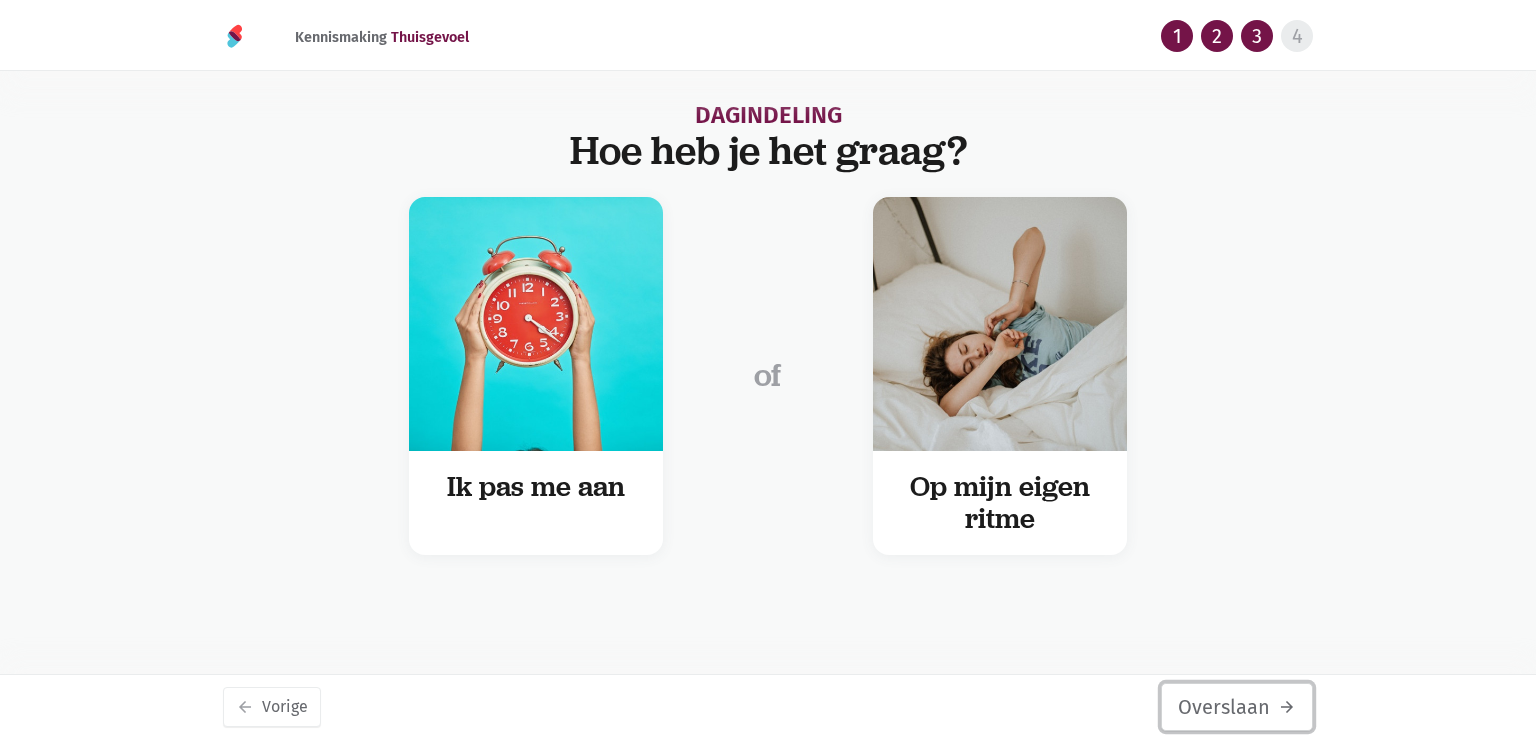 click on "Overslaan
arrow_forward" at bounding box center [1237, 707] 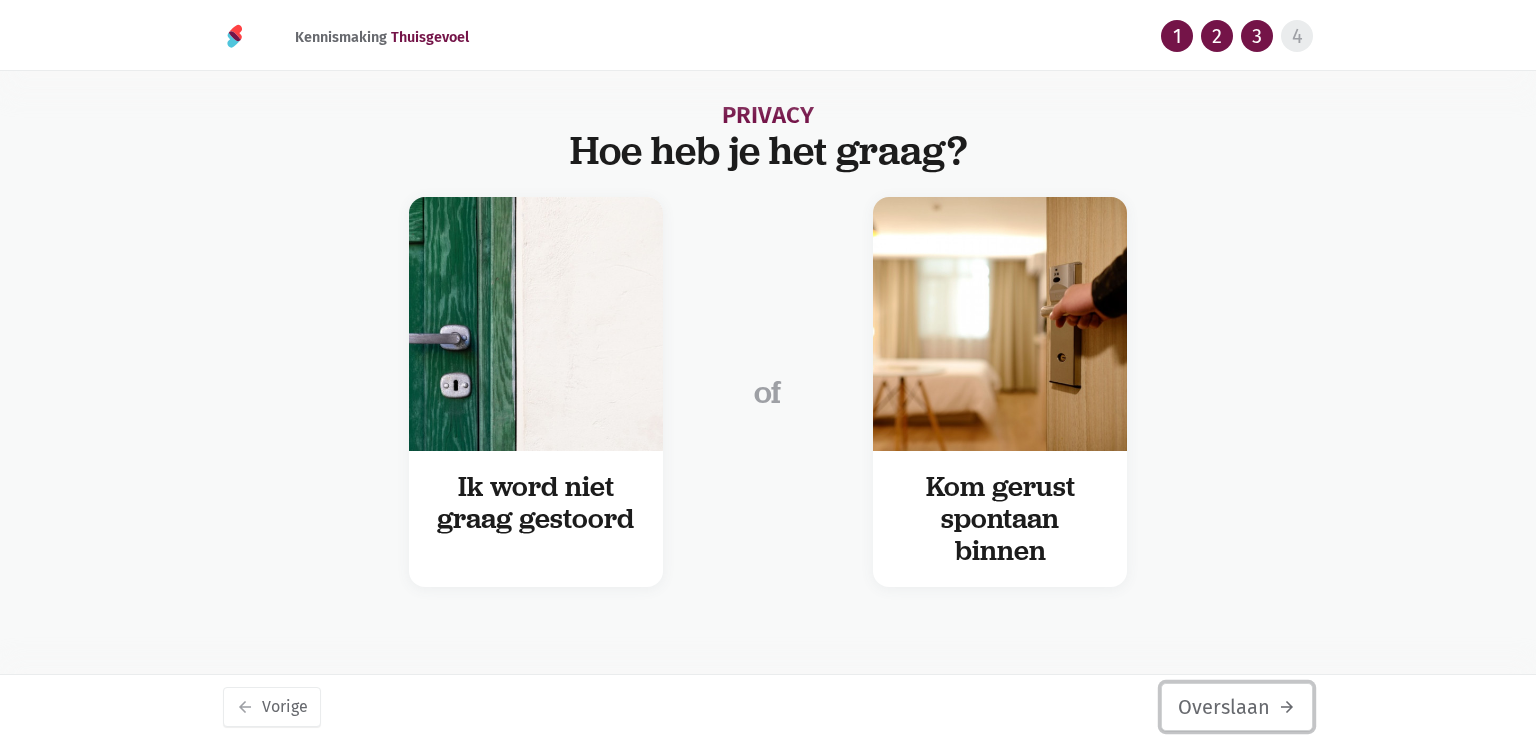 click on "Overslaan
arrow_forward" at bounding box center [1237, 707] 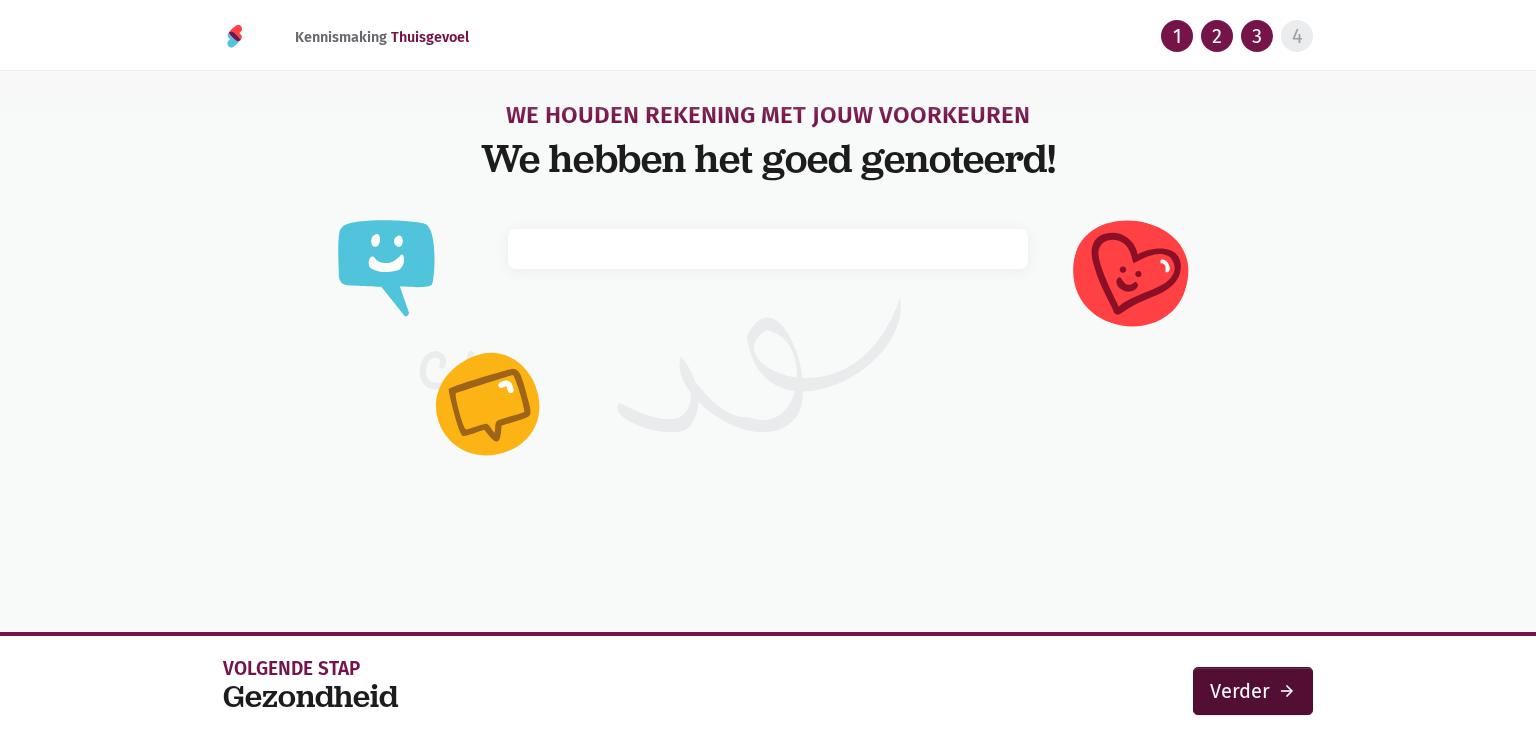 scroll, scrollTop: 0, scrollLeft: 0, axis: both 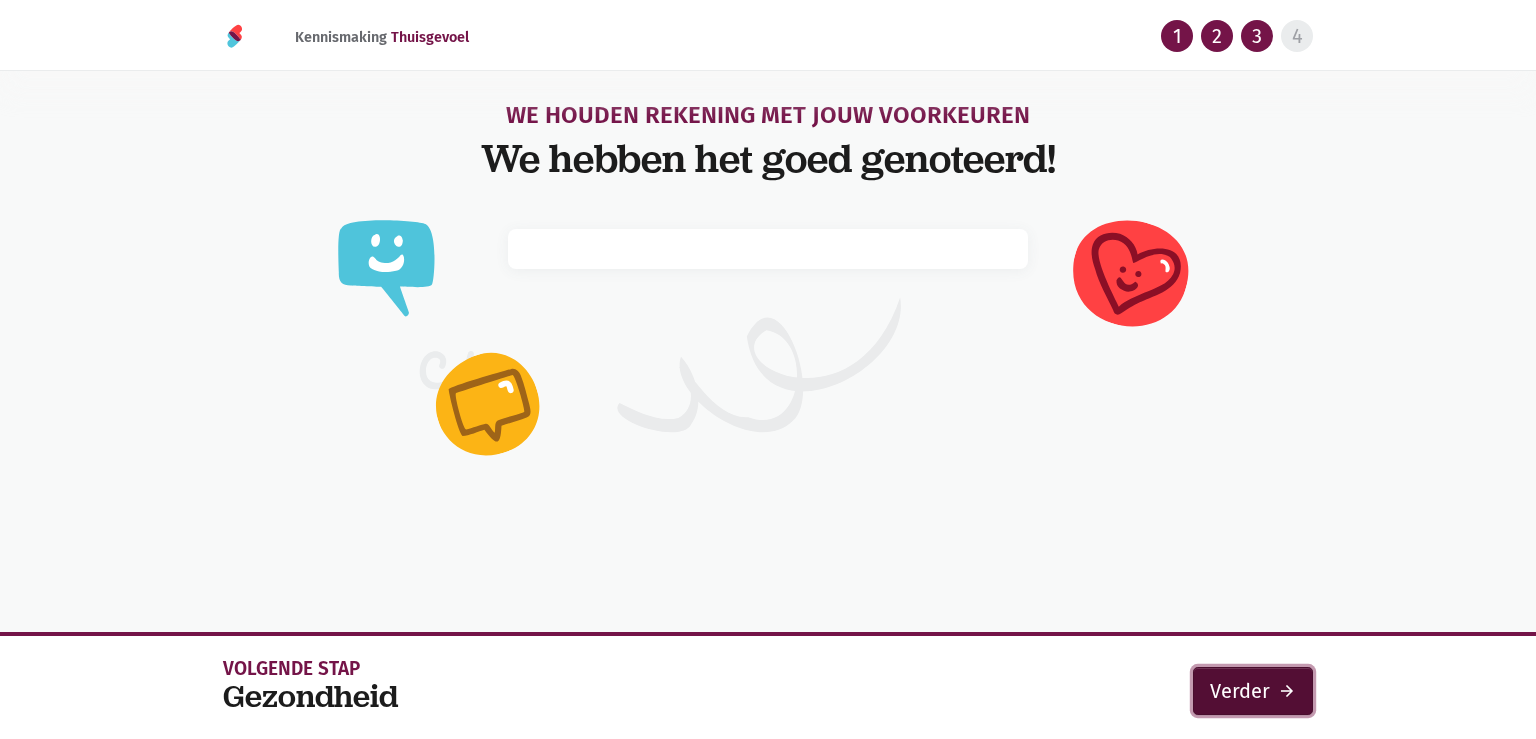 click on "Verder
arrow_forward" at bounding box center [1253, 691] 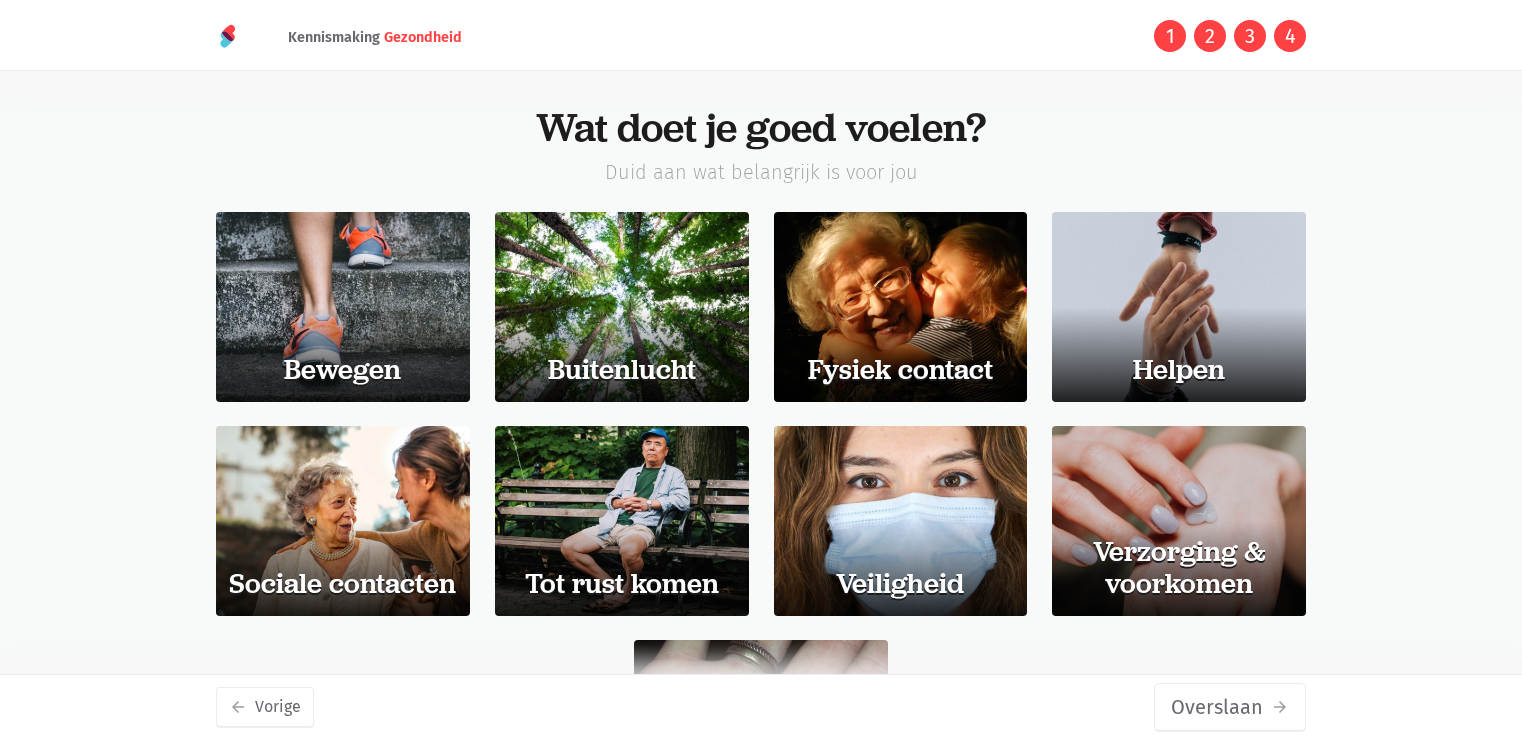 scroll, scrollTop: 0, scrollLeft: 0, axis: both 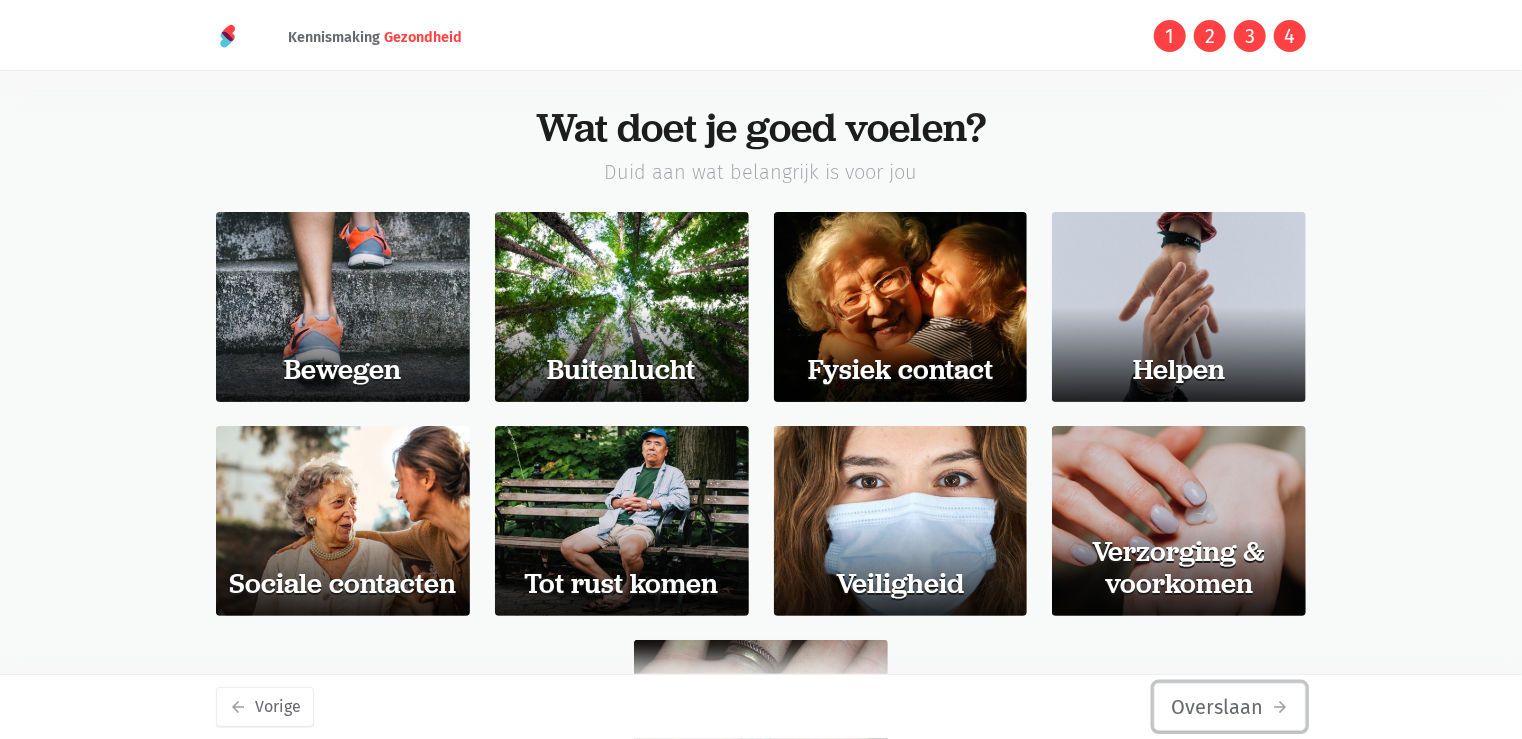 click on "Overslaan
arrow_forward" at bounding box center [1230, 707] 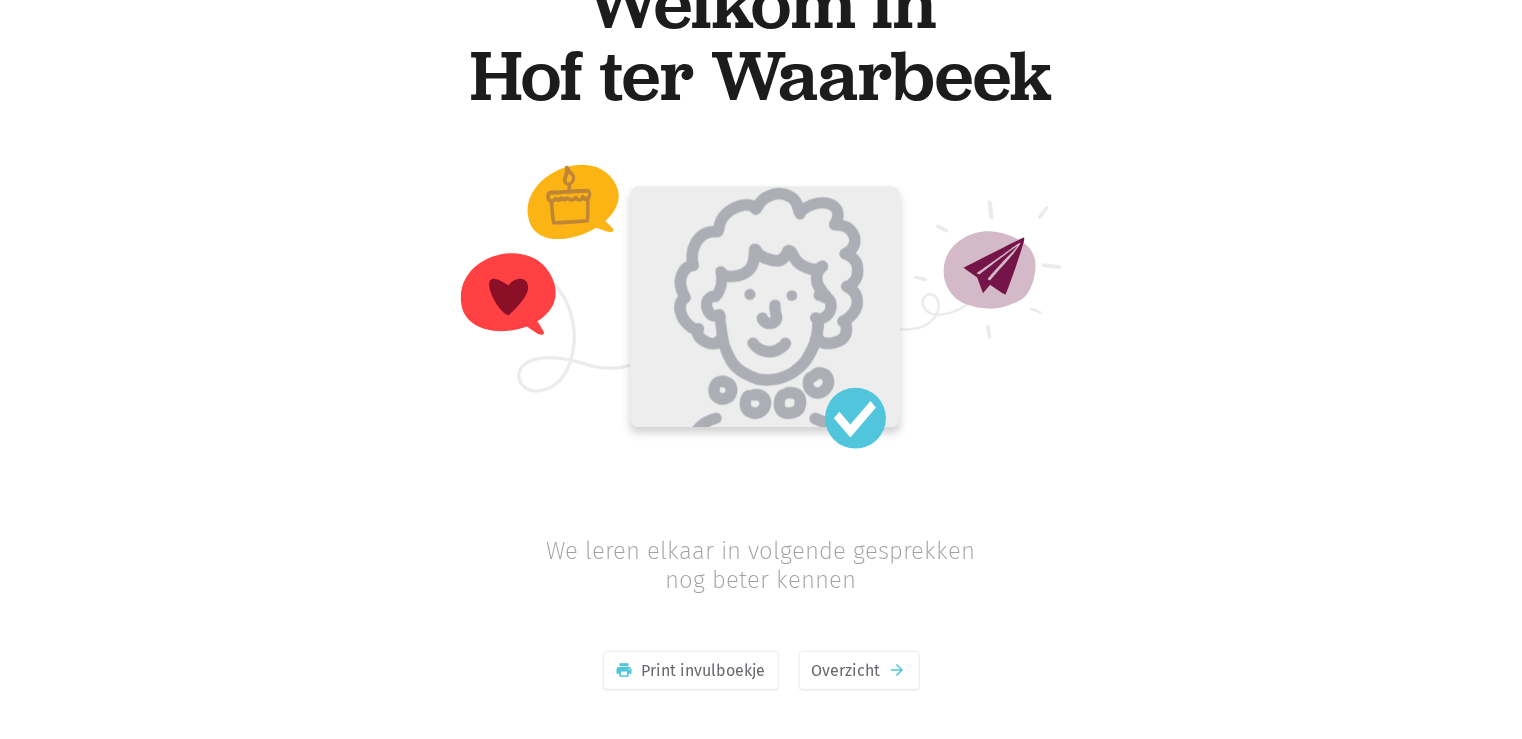scroll, scrollTop: 86, scrollLeft: 0, axis: vertical 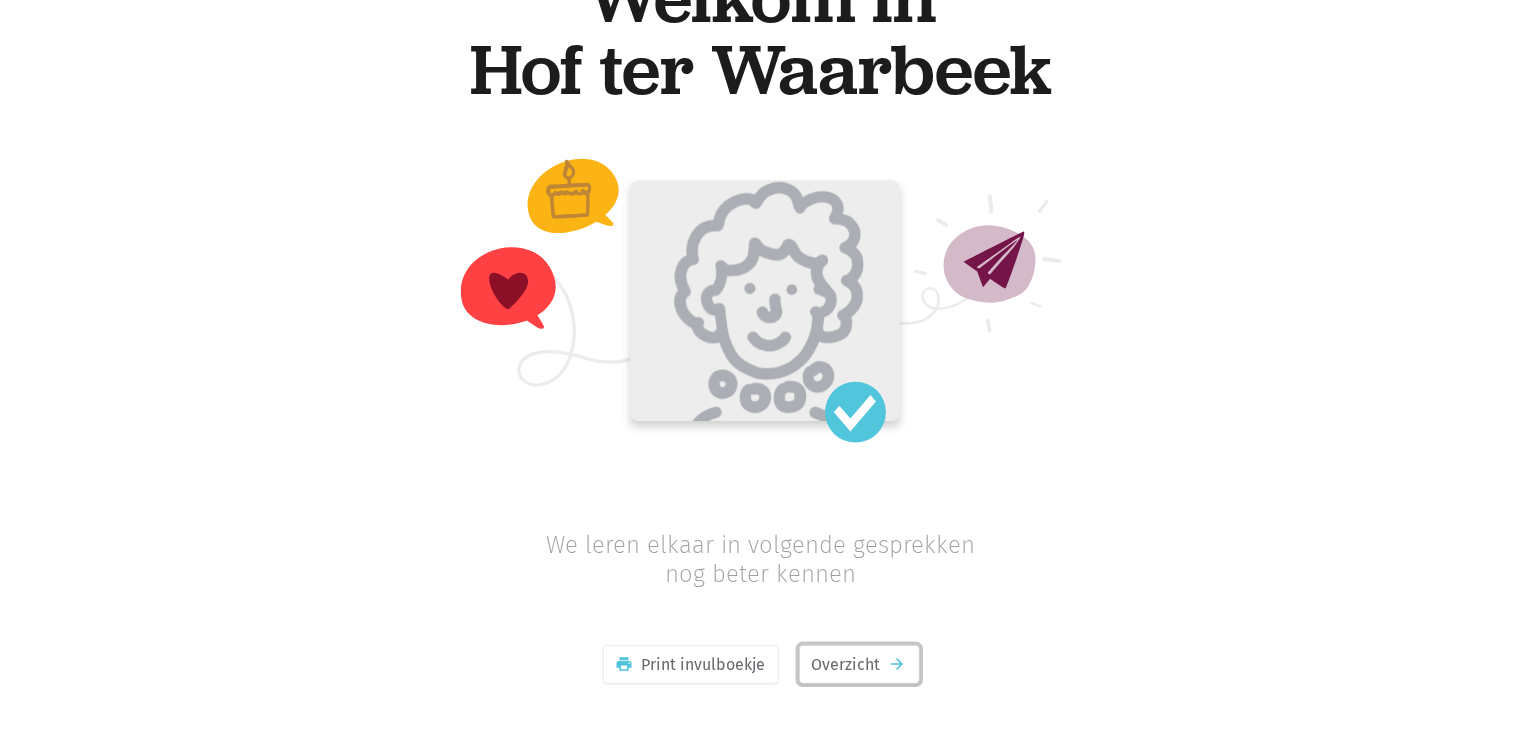 click on "Overzicht
arrow_forward" at bounding box center [859, 665] 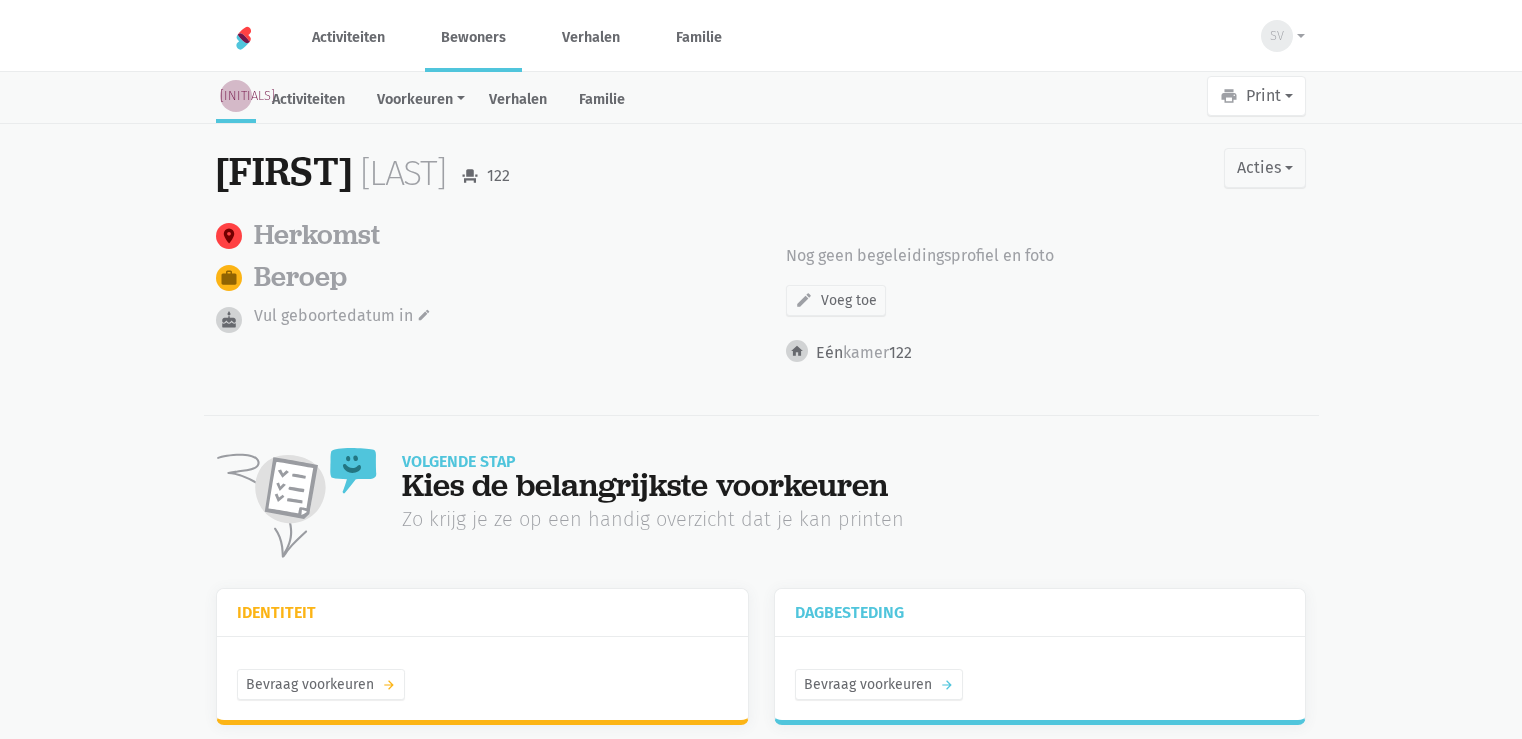 scroll, scrollTop: 0, scrollLeft: 0, axis: both 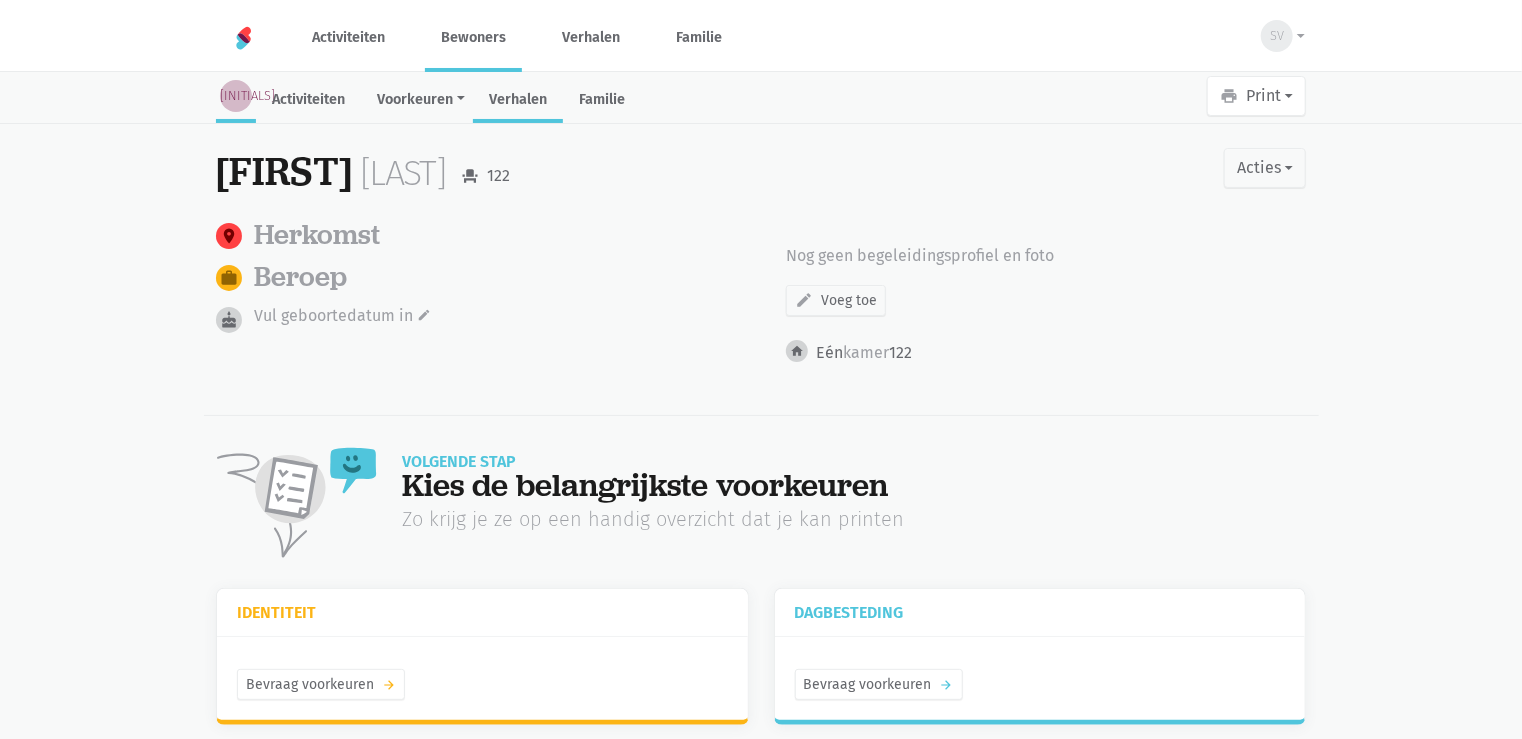 click on "Verhalen" at bounding box center [518, 101] 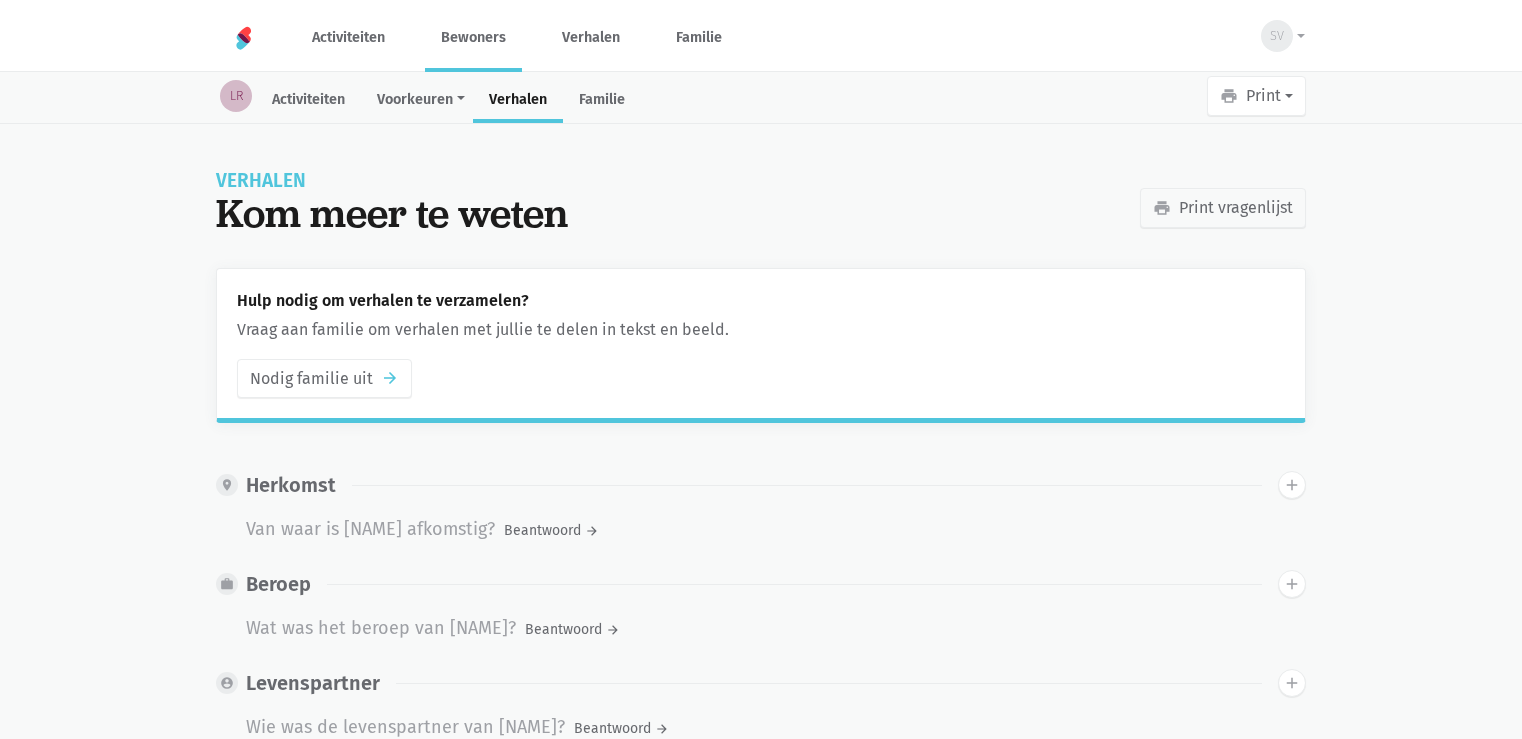 scroll, scrollTop: 0, scrollLeft: 0, axis: both 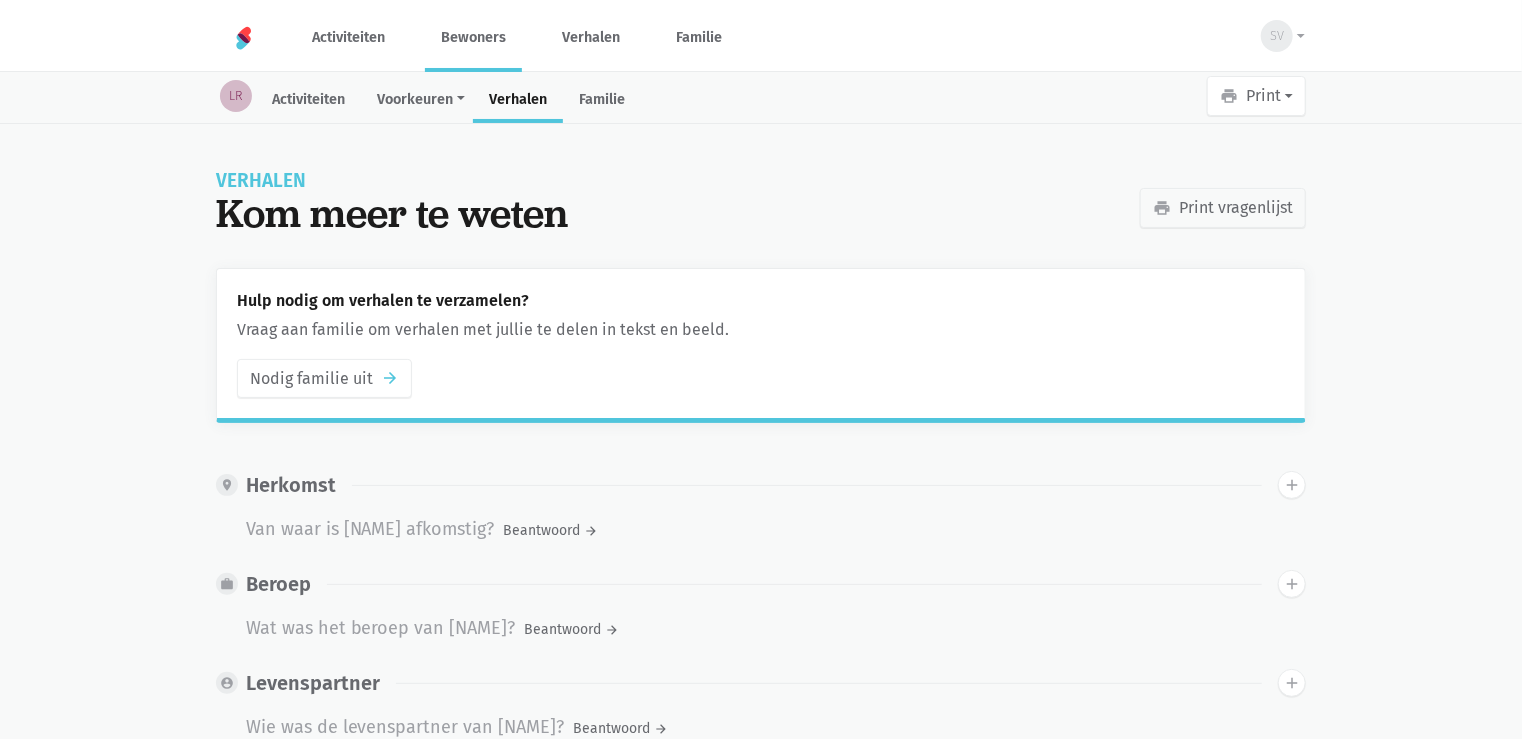 click on "[FIRST] [LAST]
[FIRST] [LAST]
[STREET]
assignment_ind
Mijn profiel
groups
Team
exit_to_app book groups" at bounding box center [761, 36] 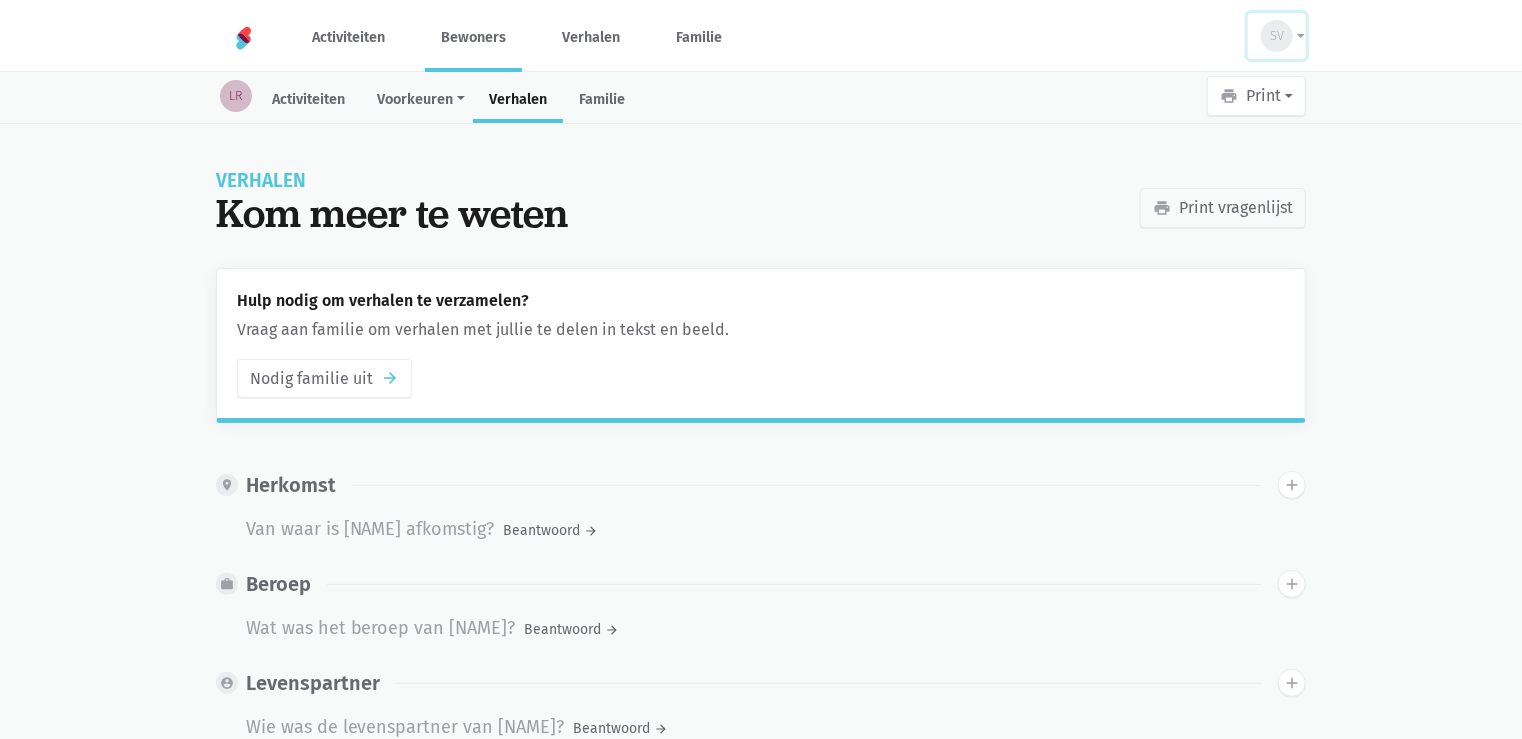 click on "SV" at bounding box center (1277, 36) 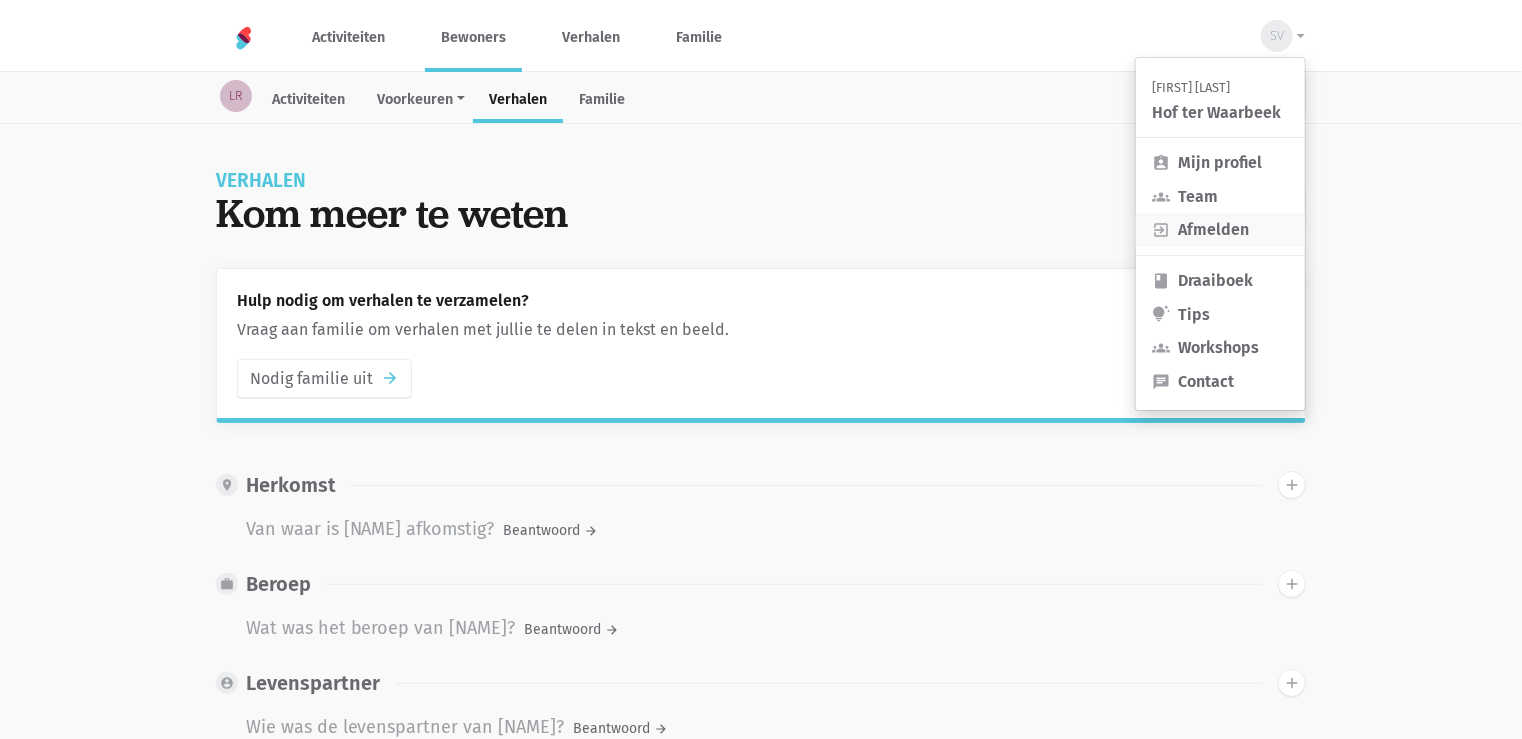 click on "exit_to_app
Afmelden" at bounding box center (1220, 230) 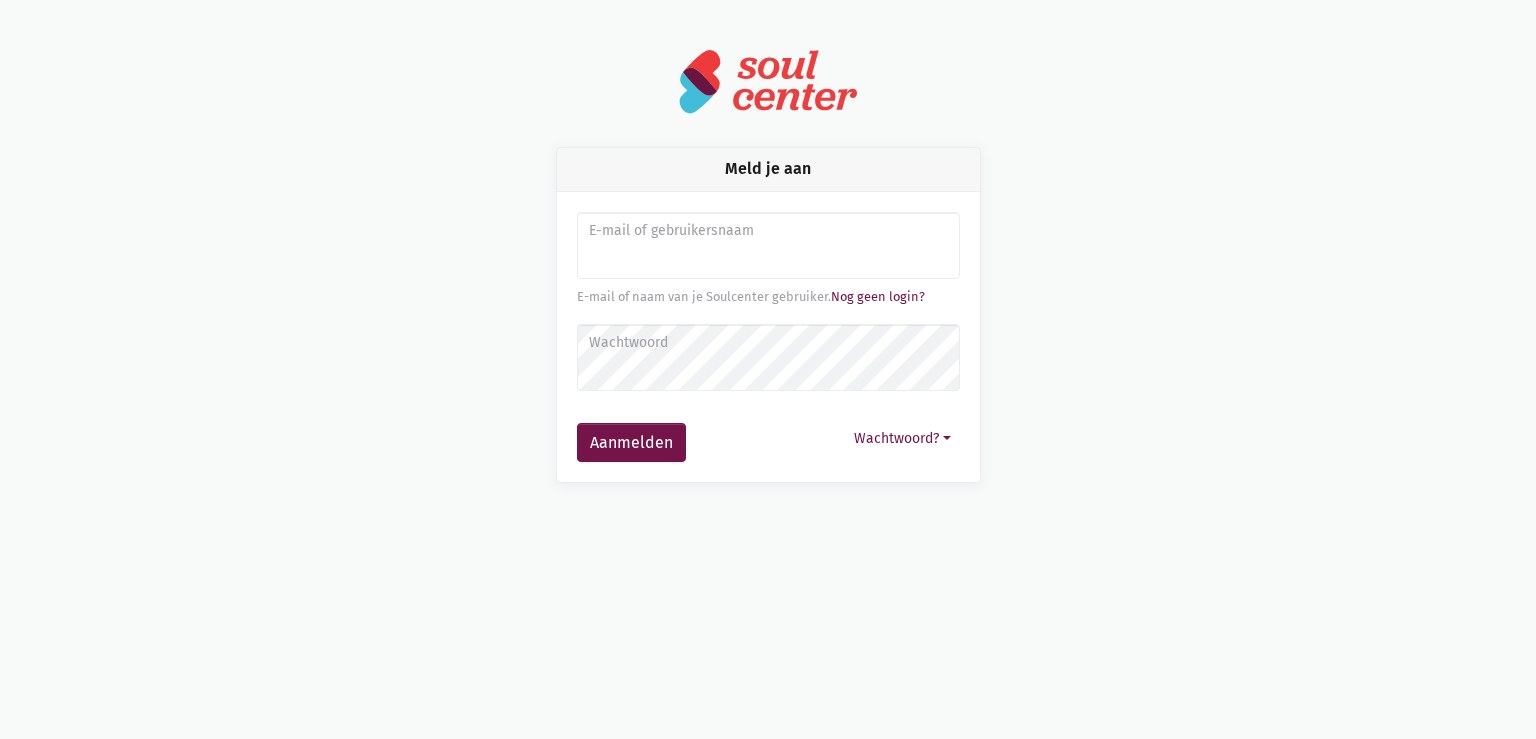 scroll, scrollTop: 0, scrollLeft: 0, axis: both 